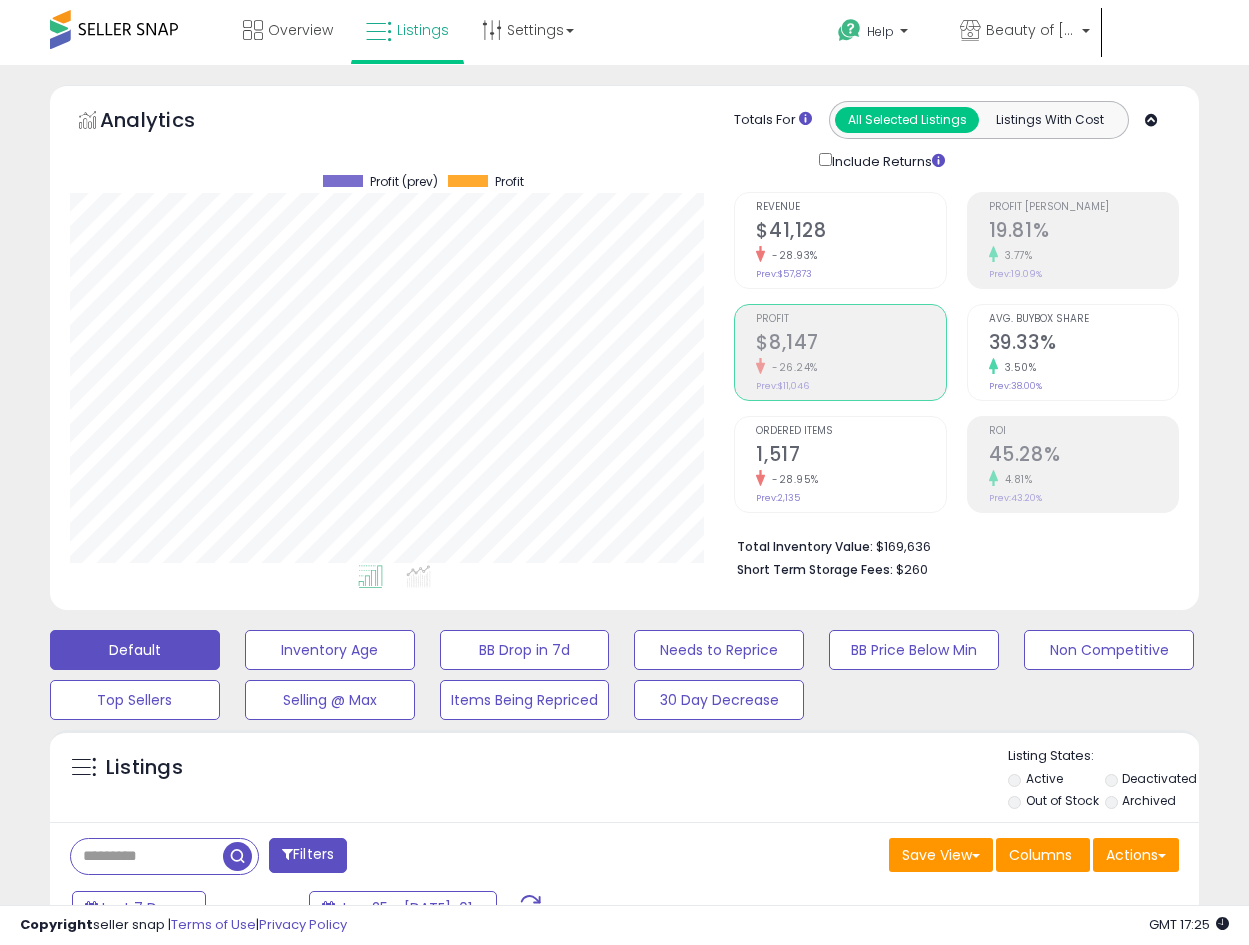 scroll, scrollTop: 533, scrollLeft: 0, axis: vertical 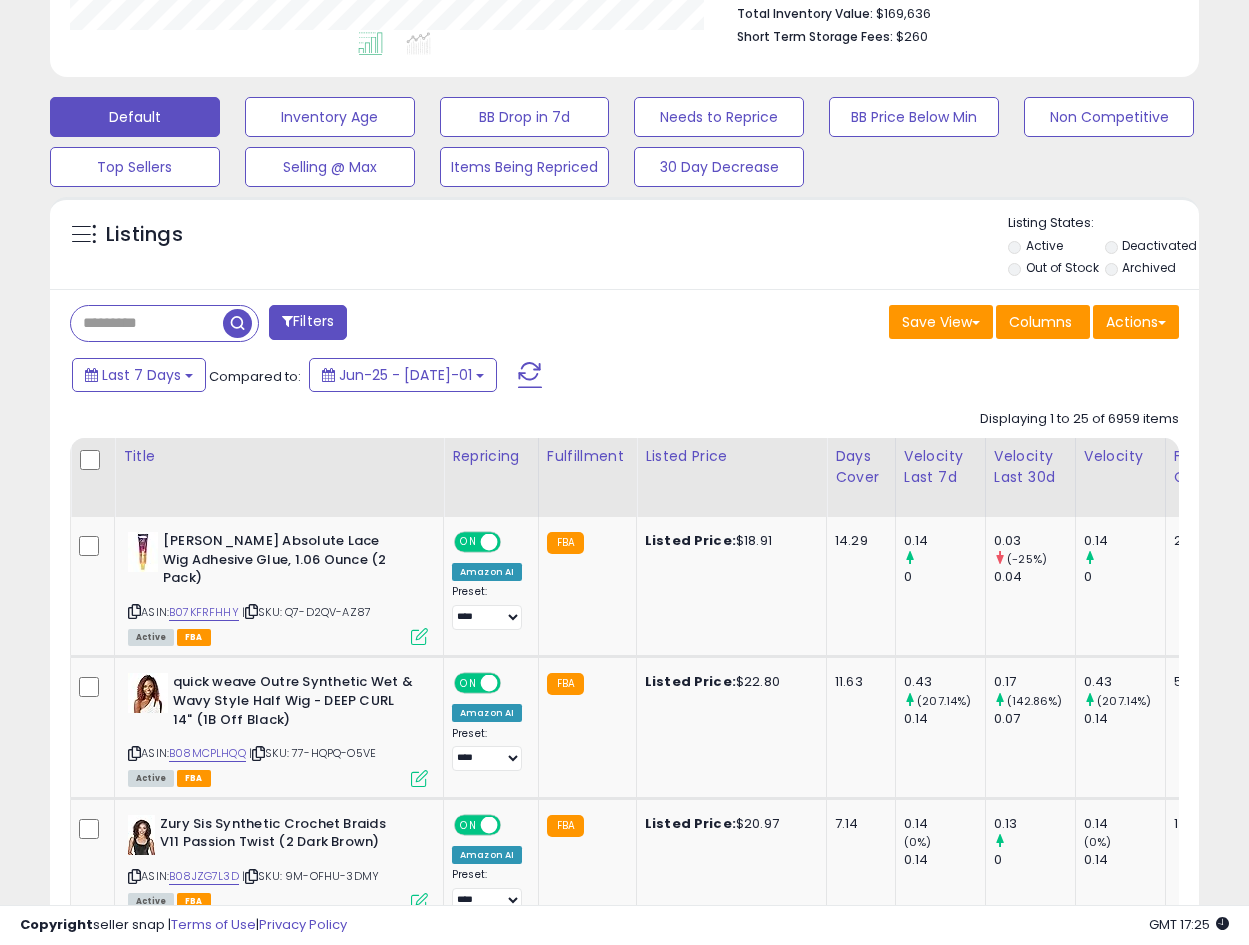 click at bounding box center [147, 323] 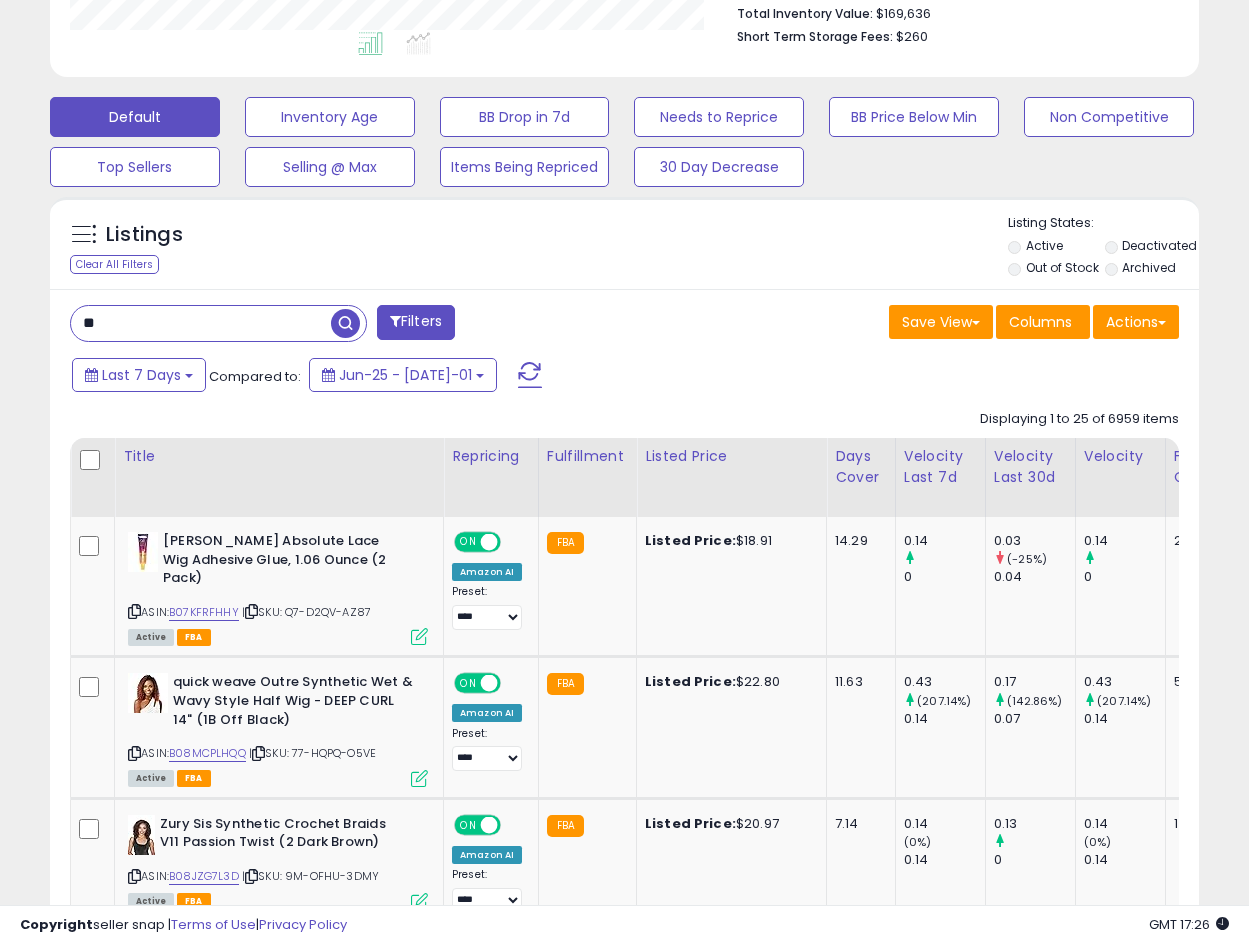 click on "**" at bounding box center [201, 323] 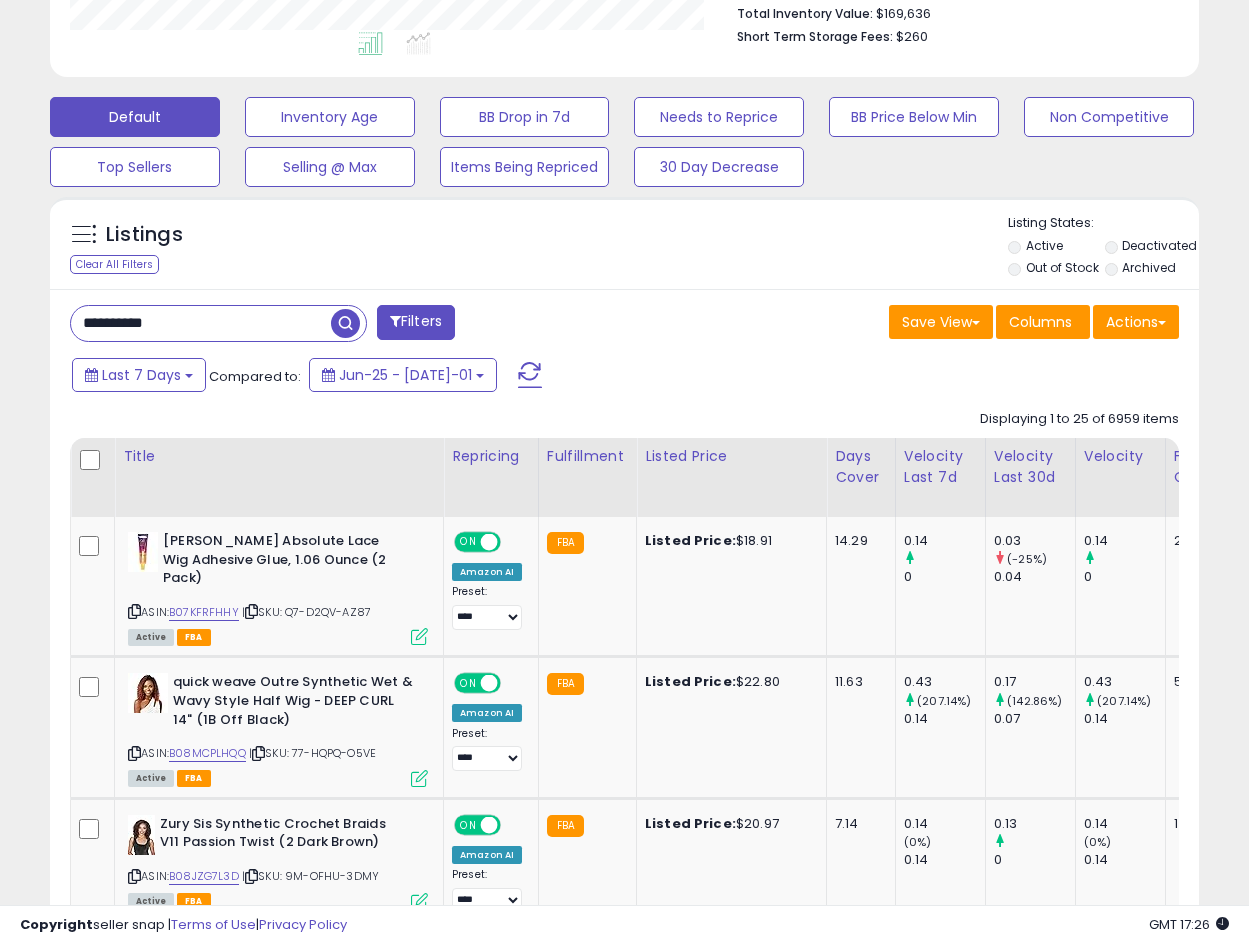 type on "**********" 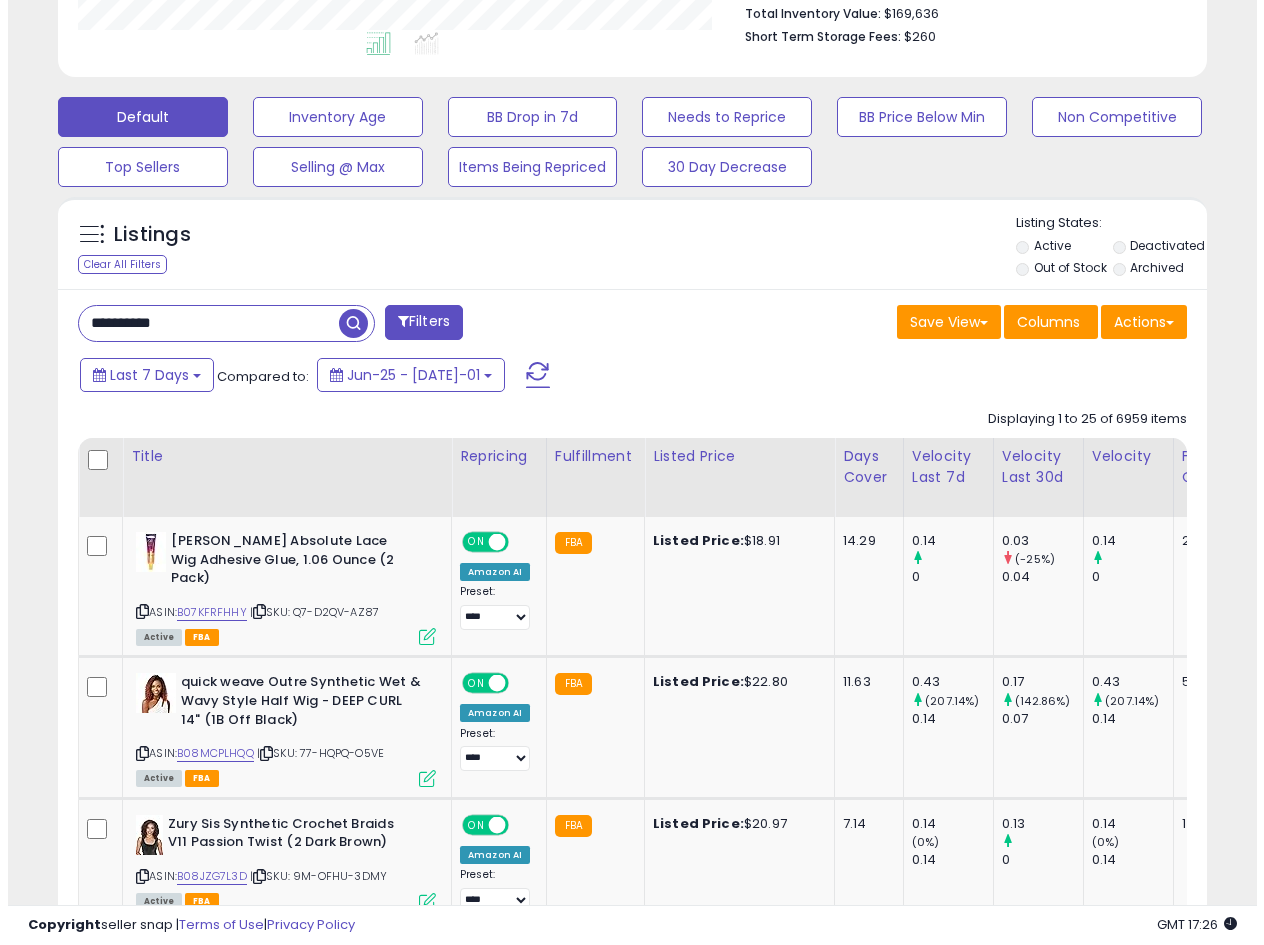 scroll, scrollTop: 295, scrollLeft: 0, axis: vertical 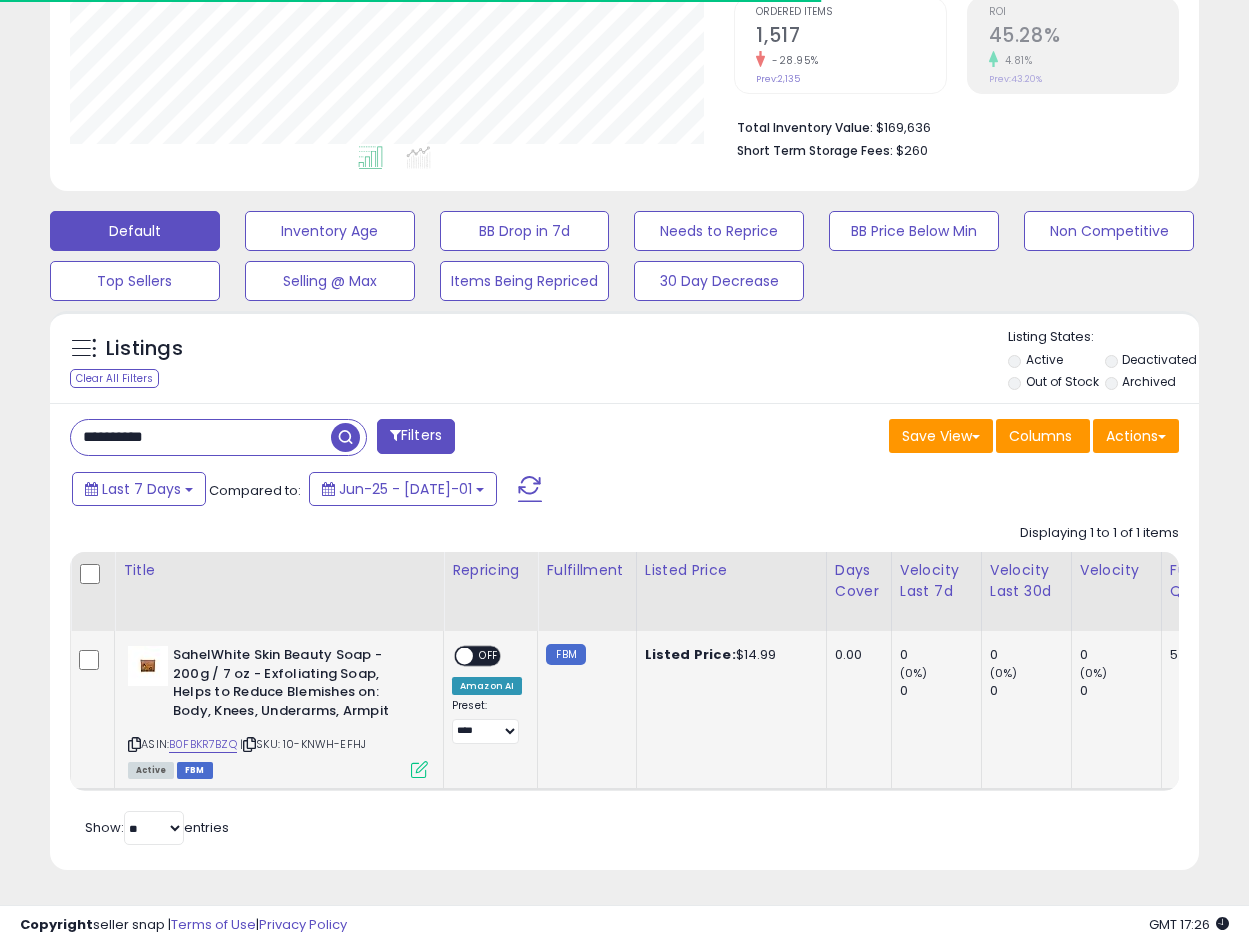 click at bounding box center (419, 769) 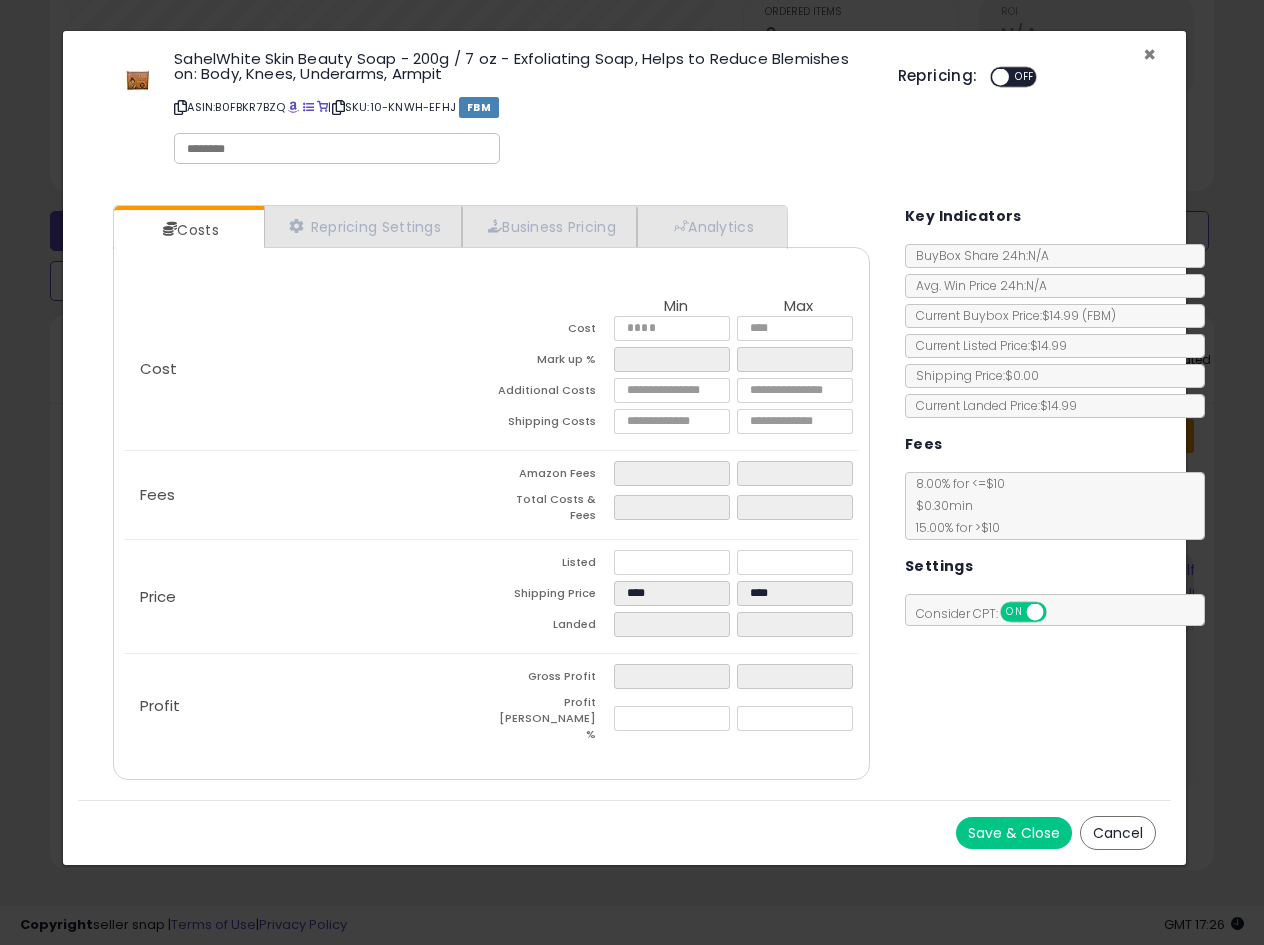 drag, startPoint x: 1147, startPoint y: 53, endPoint x: 787, endPoint y: 298, distance: 435.45953 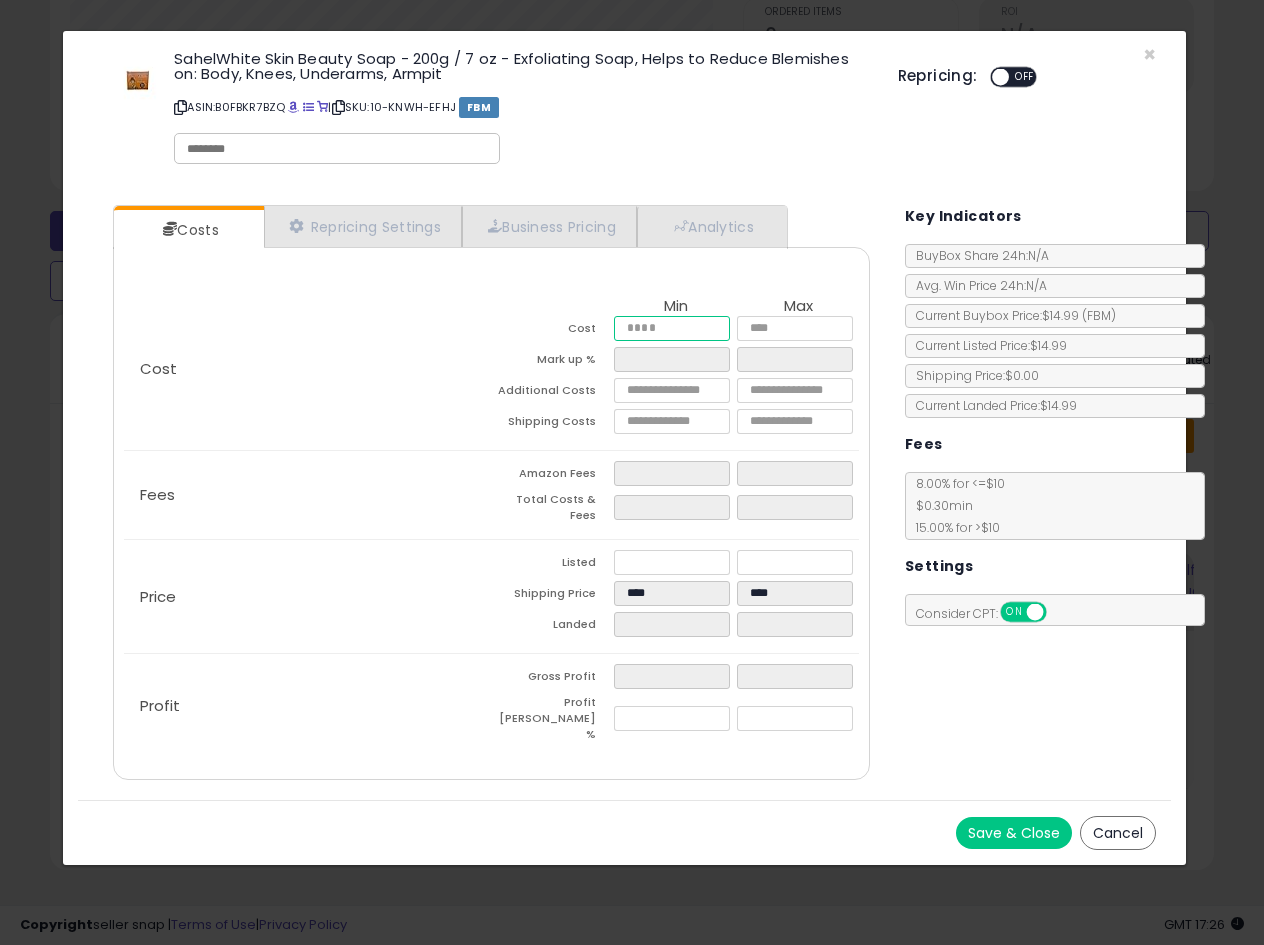 click at bounding box center [672, 328] 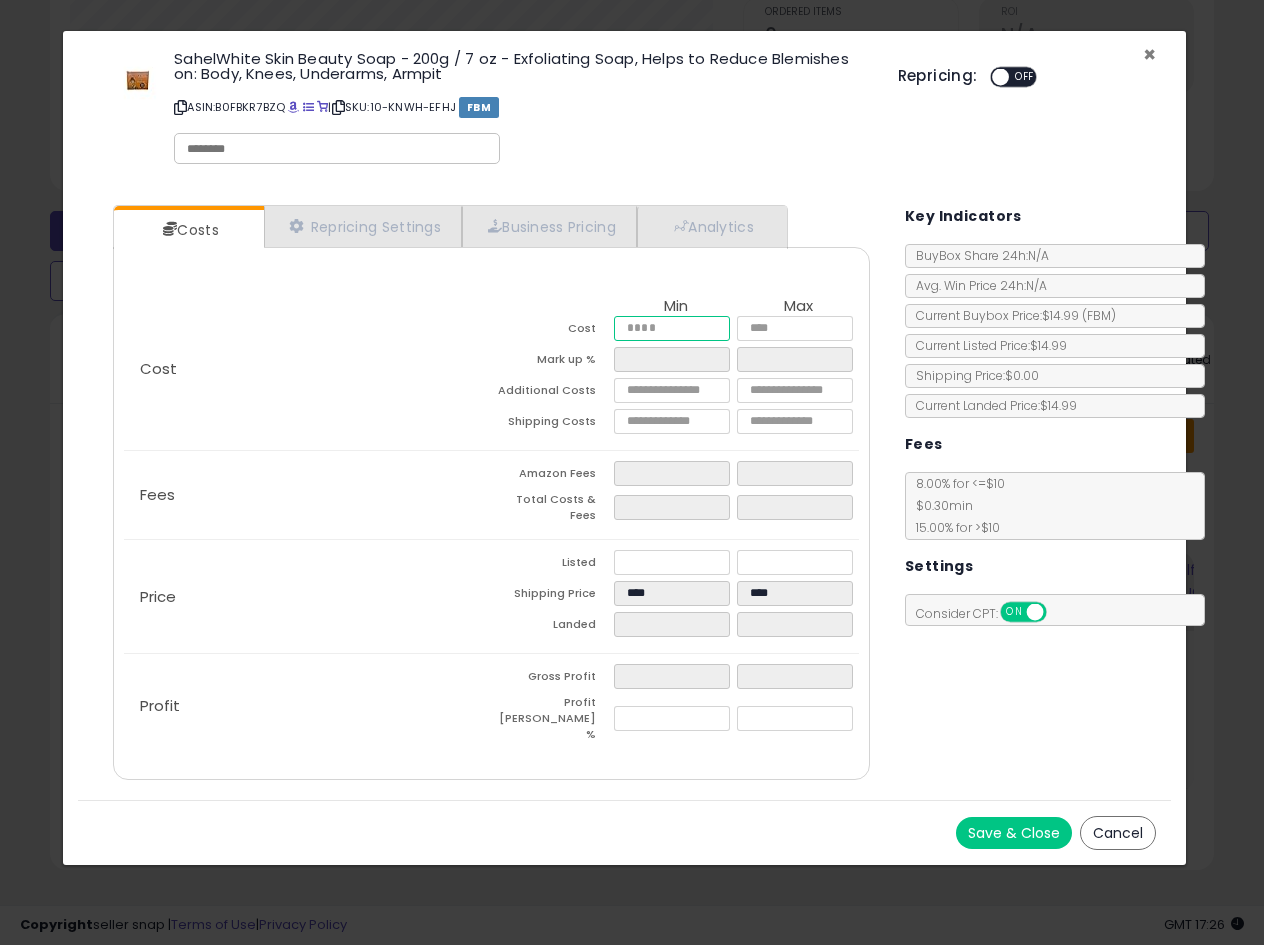 type on "****" 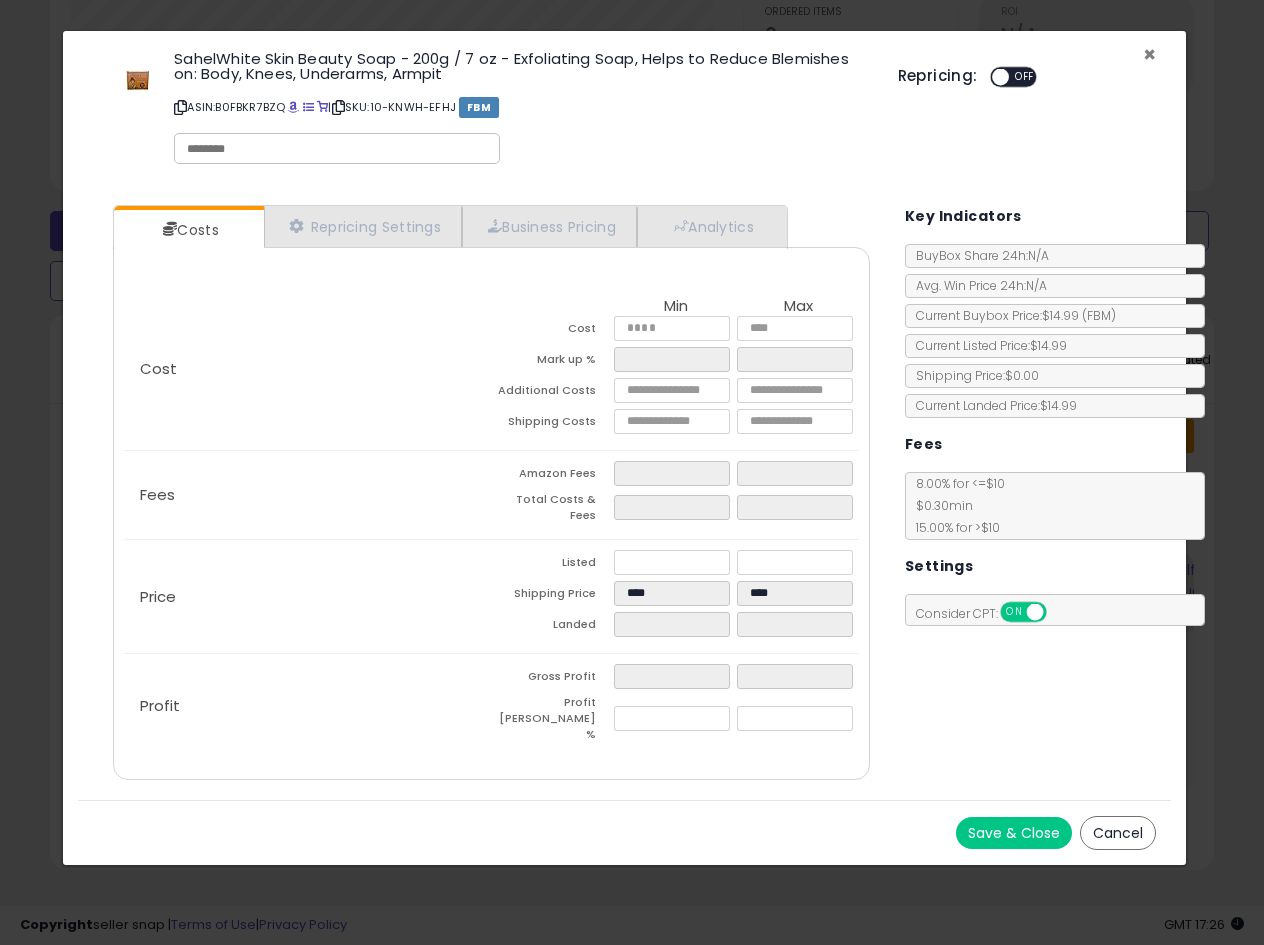click on "×" at bounding box center [1149, 54] 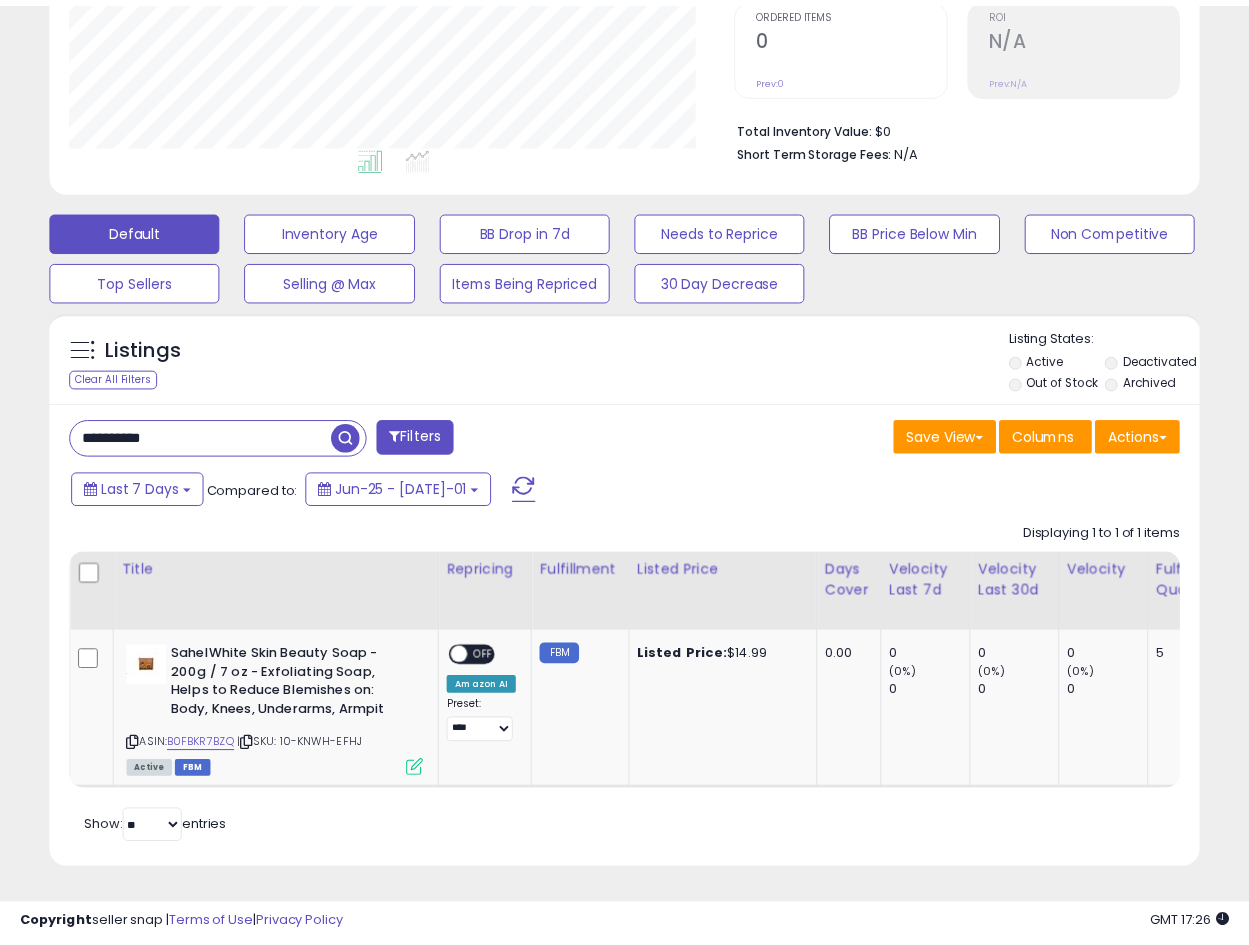 scroll, scrollTop: 410, scrollLeft: 665, axis: both 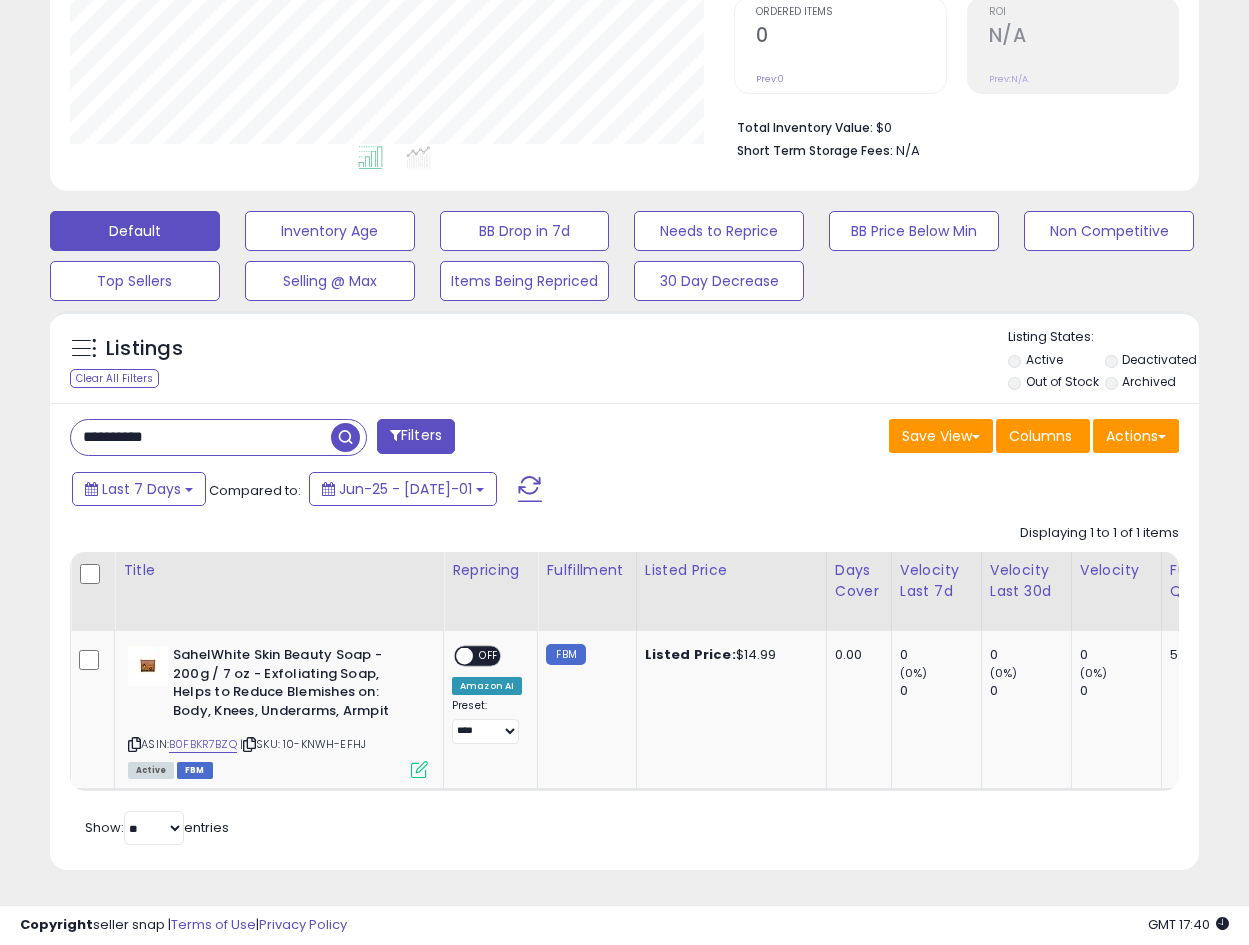 click on "**********" at bounding box center (201, 437) 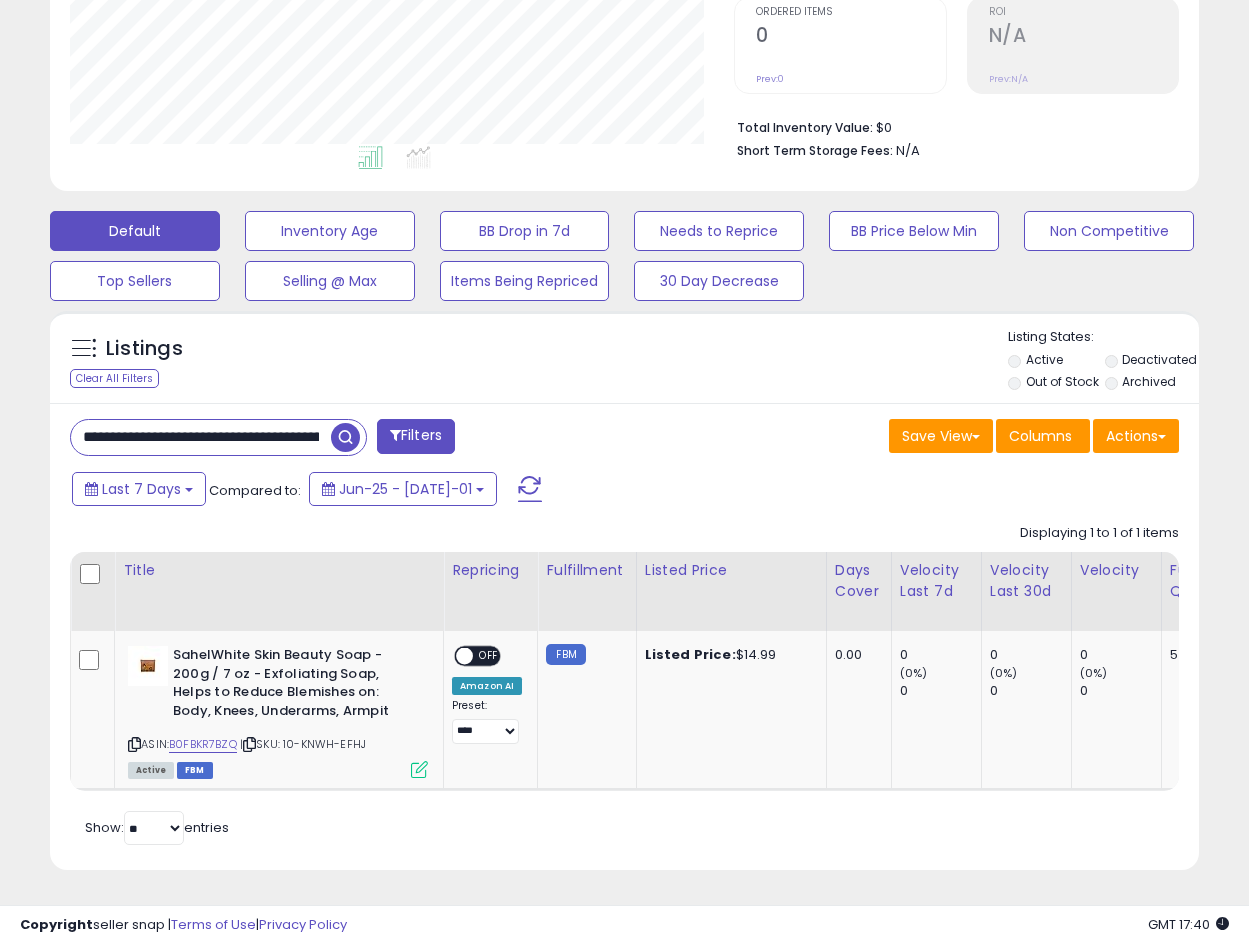 scroll, scrollTop: 0, scrollLeft: 230, axis: horizontal 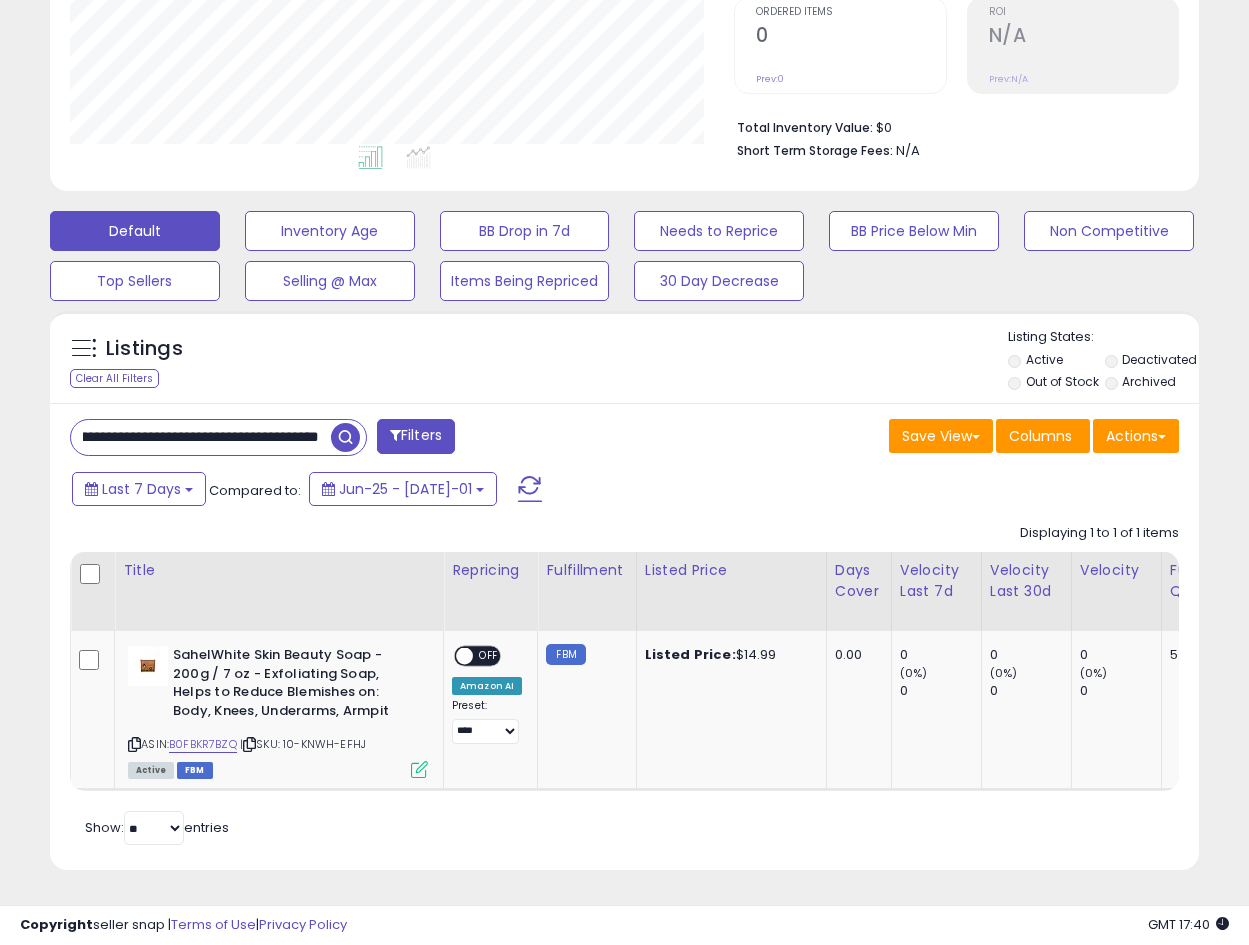 type on "**********" 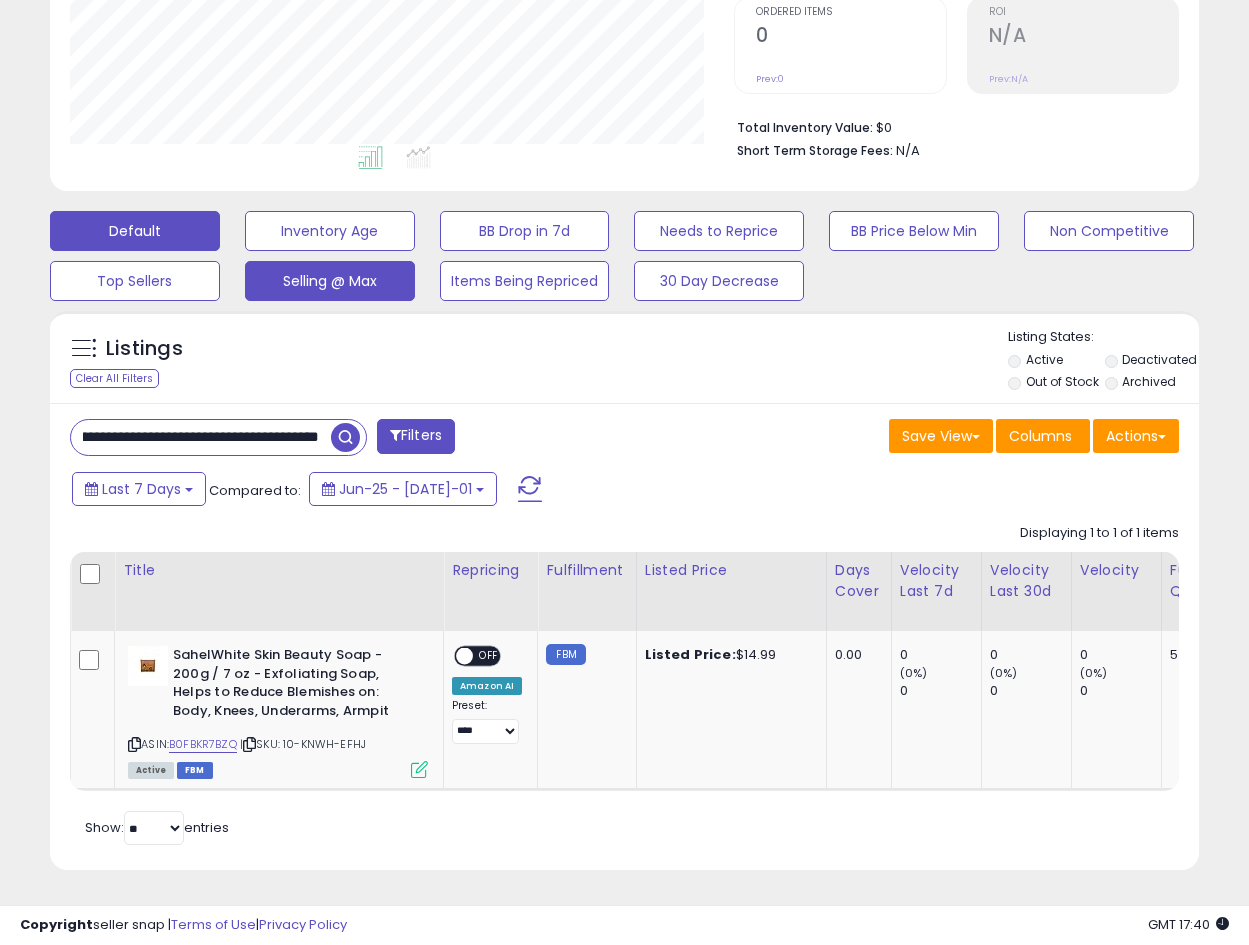 scroll, scrollTop: 0, scrollLeft: 0, axis: both 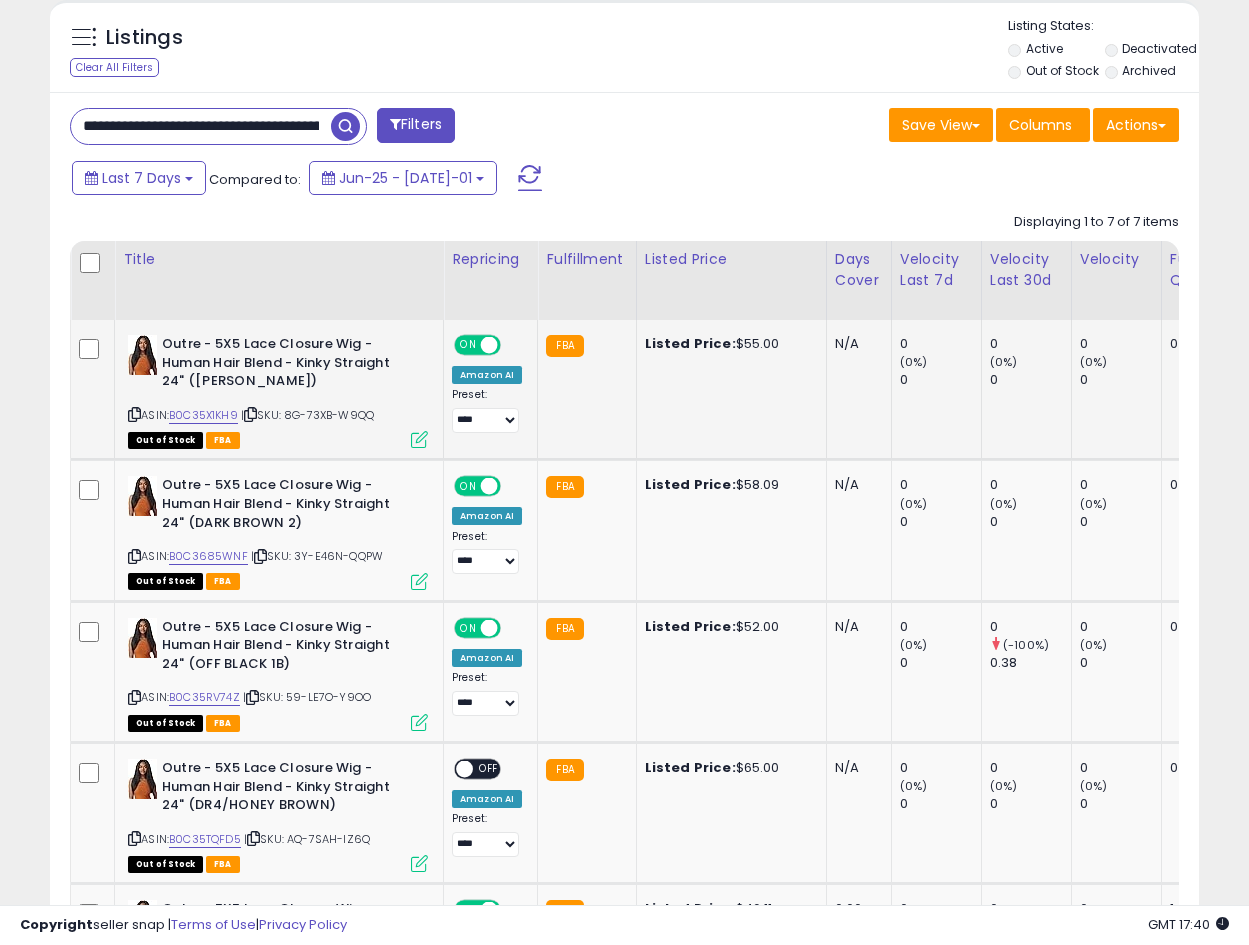 click at bounding box center (419, 439) 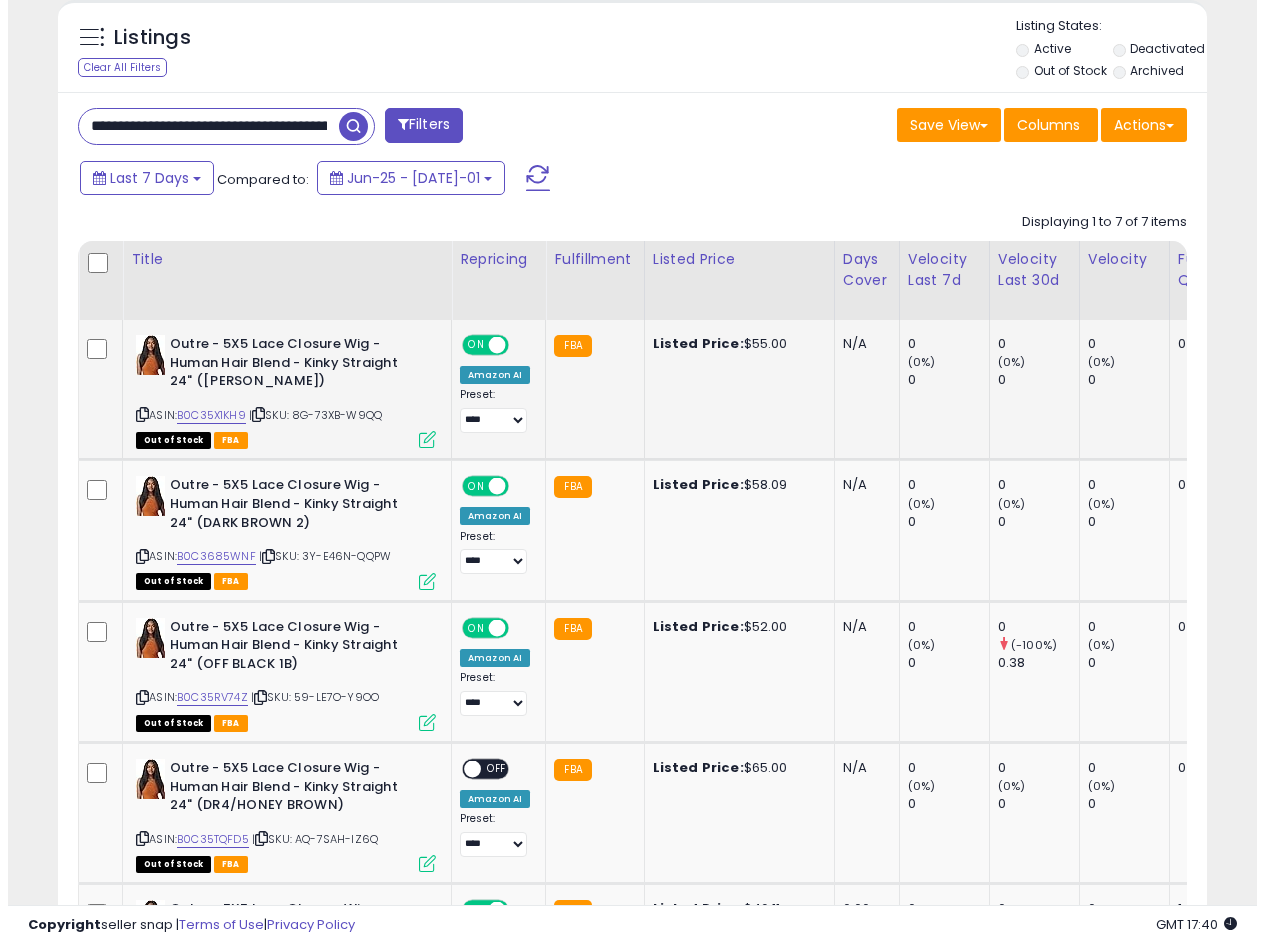 scroll, scrollTop: 999590, scrollLeft: 999327, axis: both 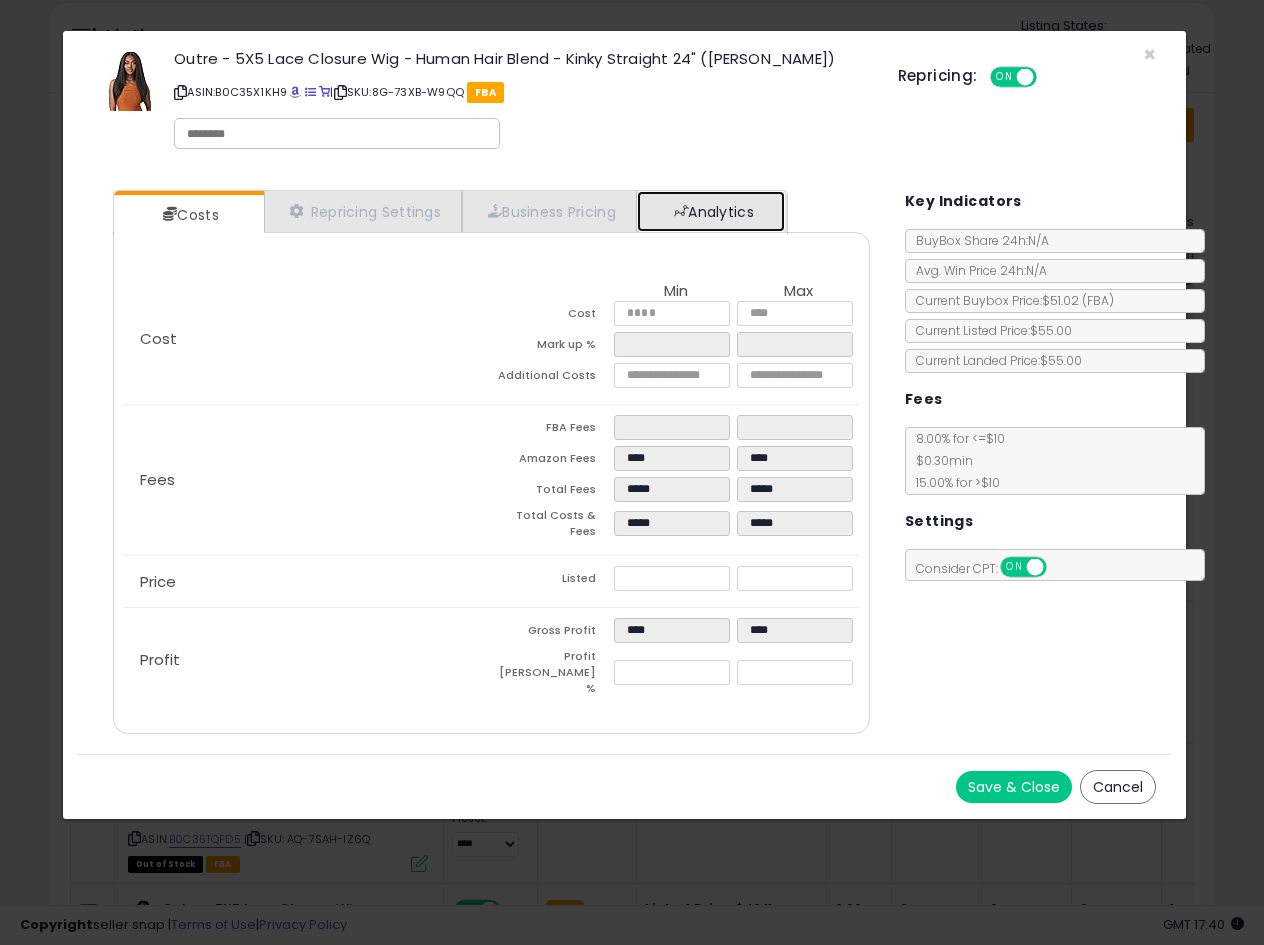 click on "Analytics" at bounding box center (711, 211) 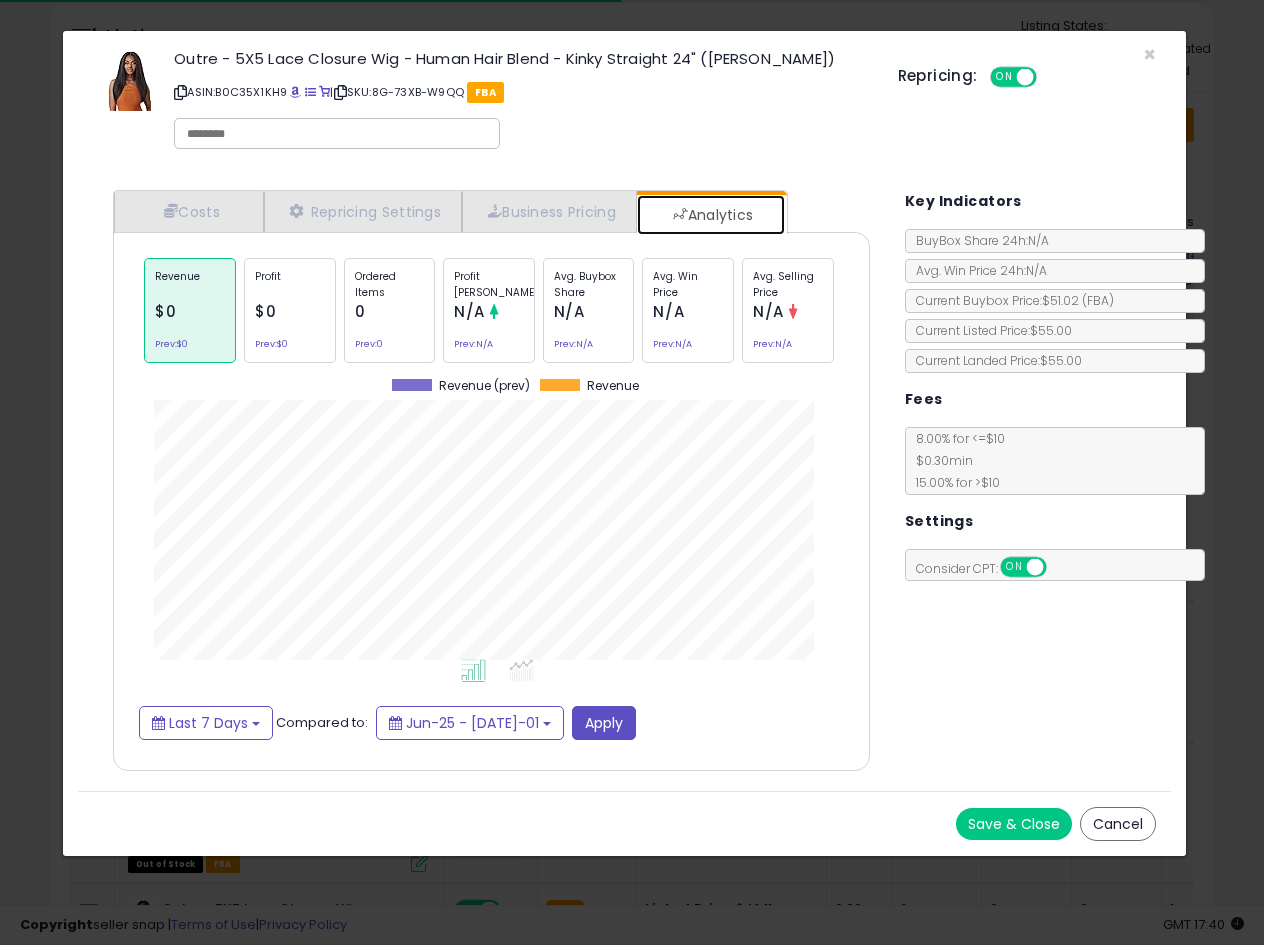 scroll, scrollTop: 999384, scrollLeft: 999203, axis: both 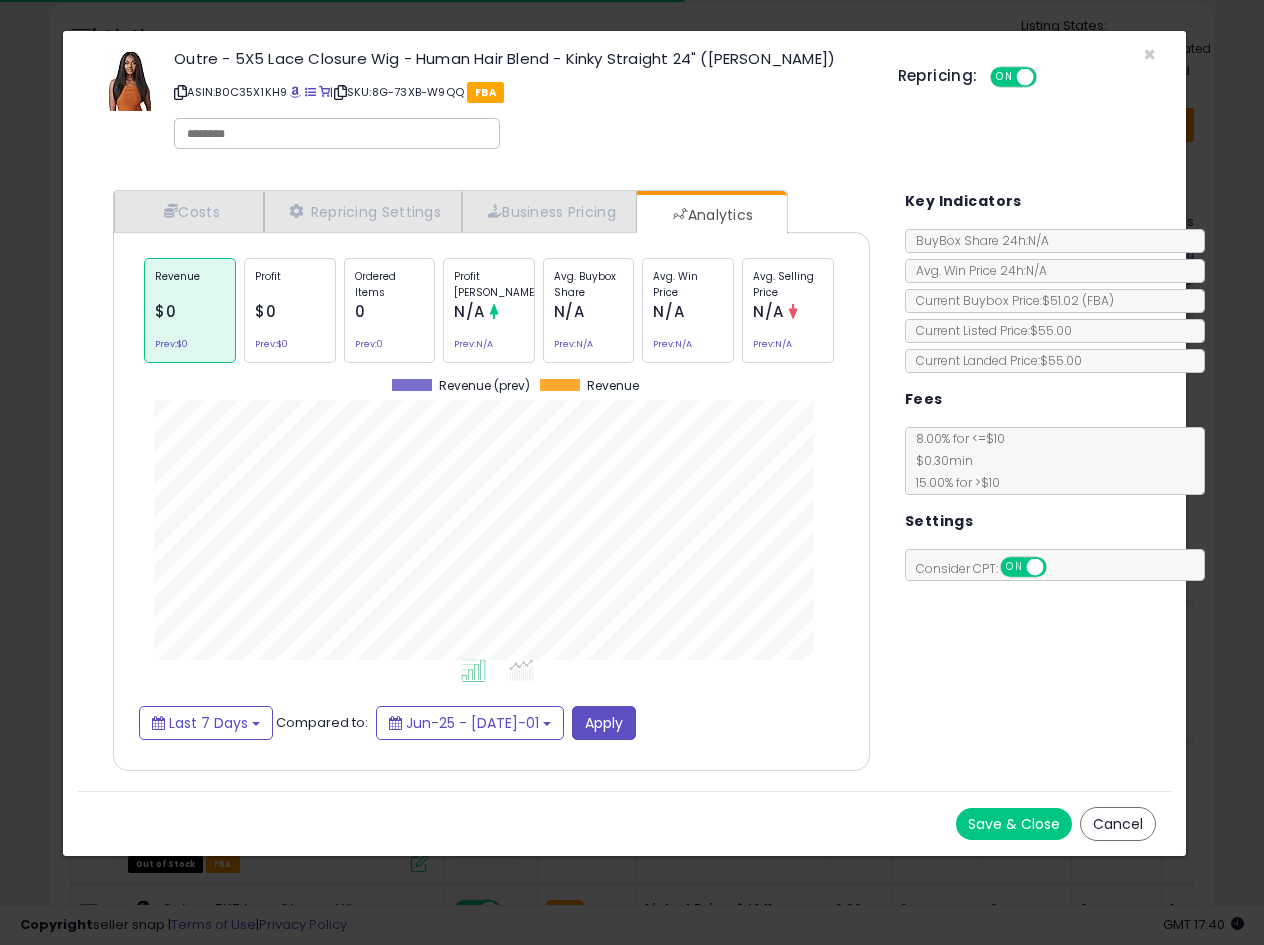 click on "Cost
Min
Max
Cost
*****
*****
Mark up %
*****
*****
Additional Costs
Fees" at bounding box center [491, 501] 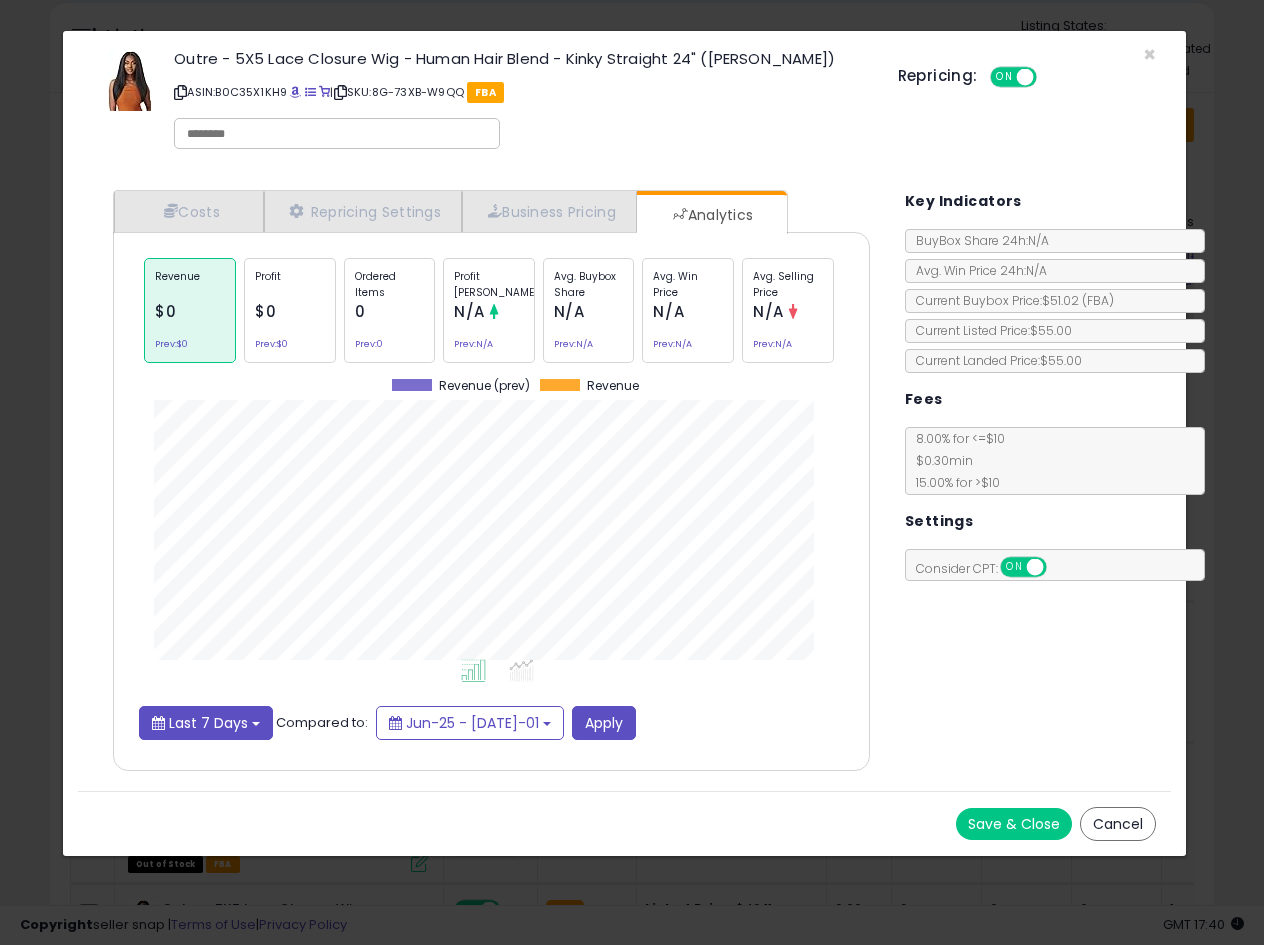 drag, startPoint x: 186, startPoint y: 735, endPoint x: 194, endPoint y: 726, distance: 12.0415945 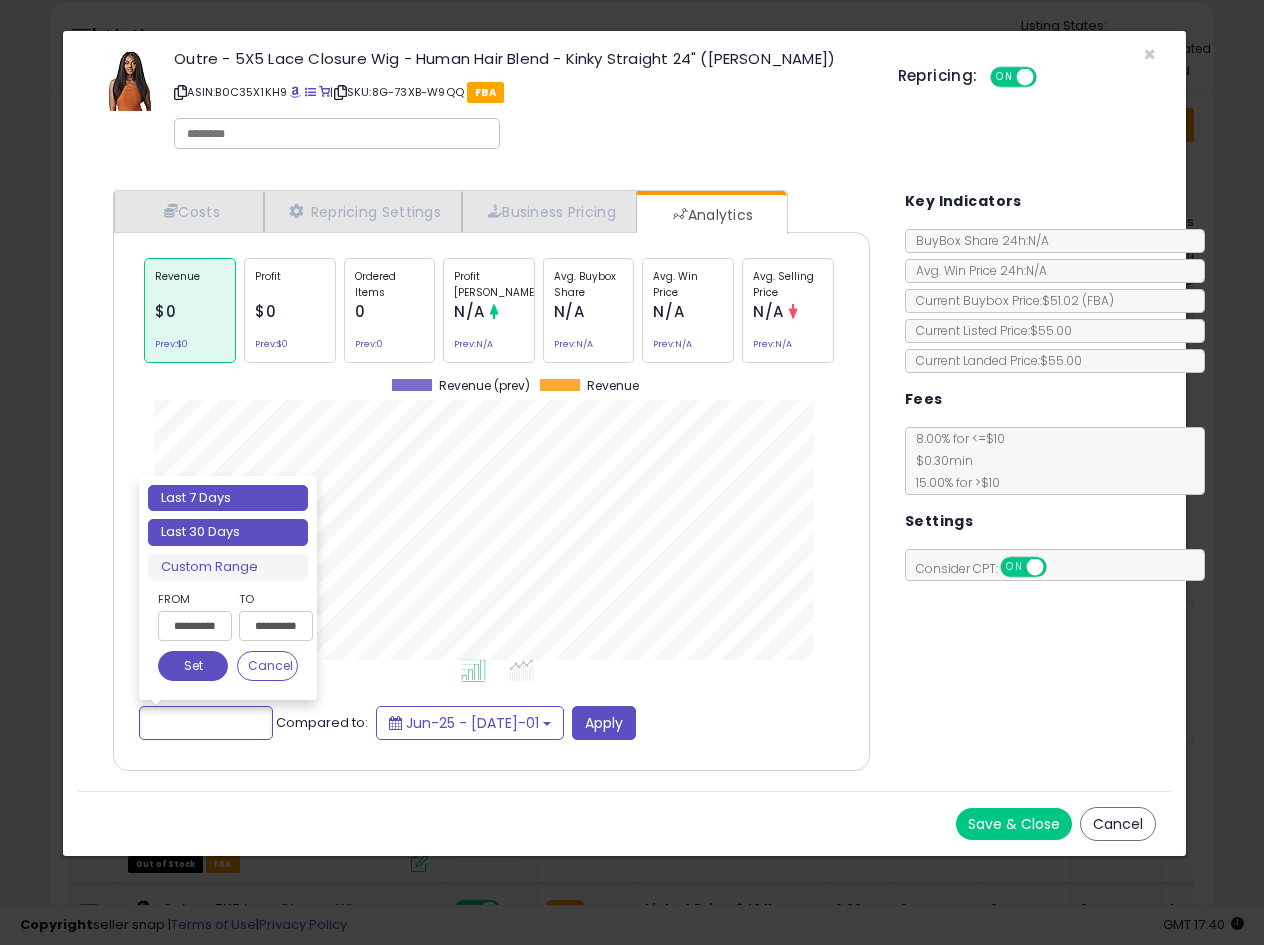 type on "**********" 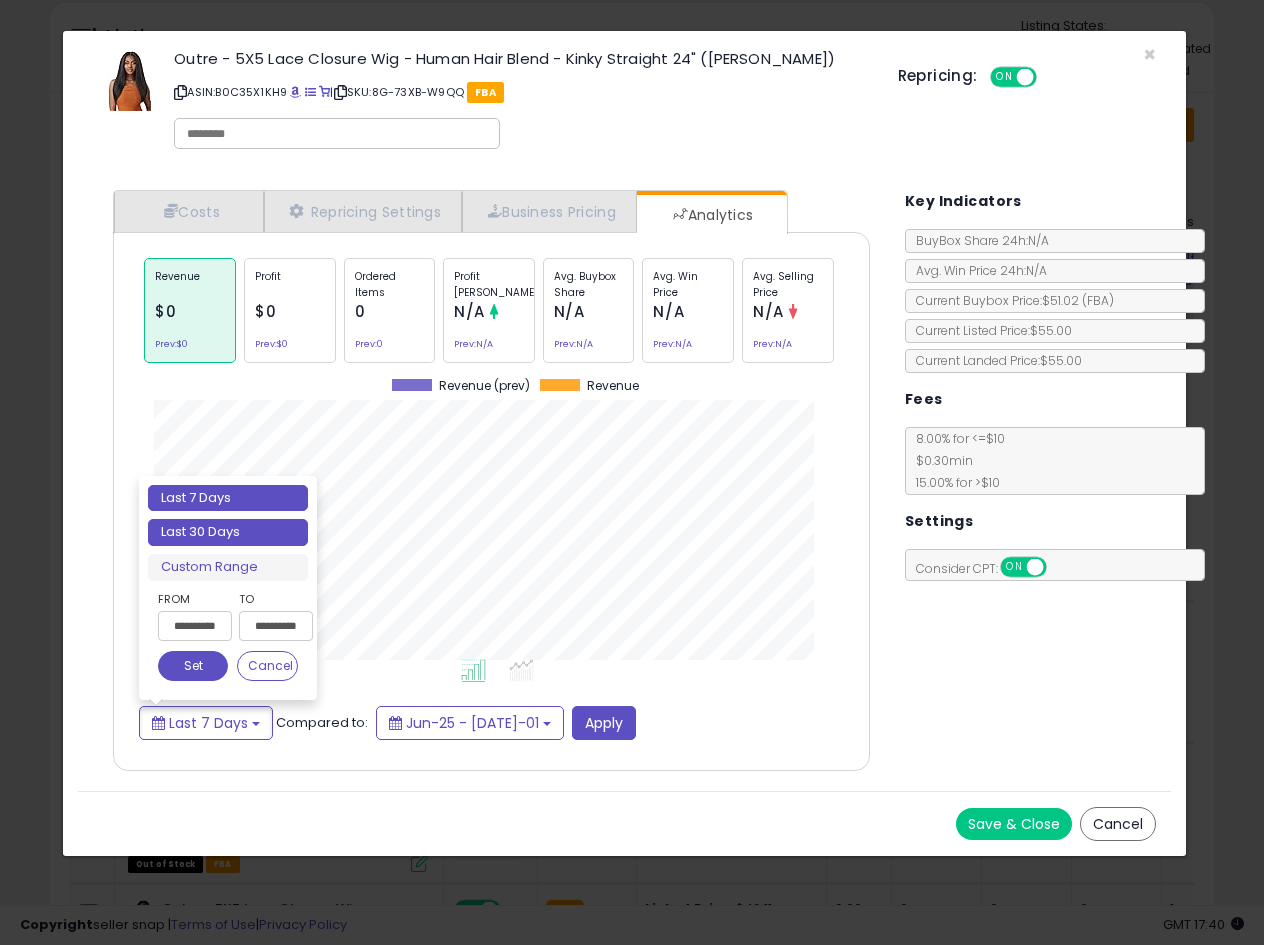 click on "Last 30 Days" at bounding box center [228, 532] 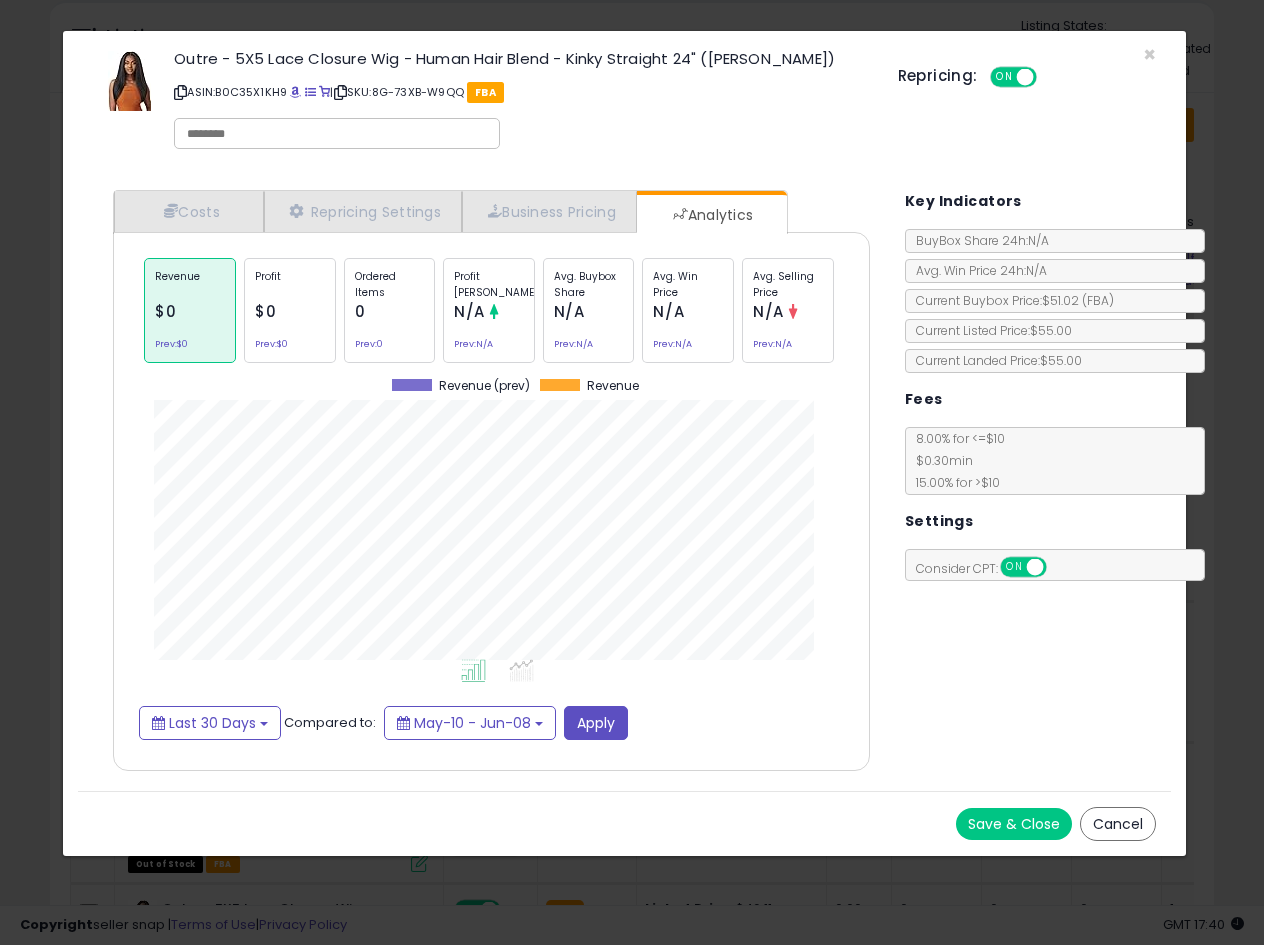 click on "Cost
Min
Max
Cost
*****
*****
Mark up %
*****
*****
Additional Costs
Fees" at bounding box center [491, 501] 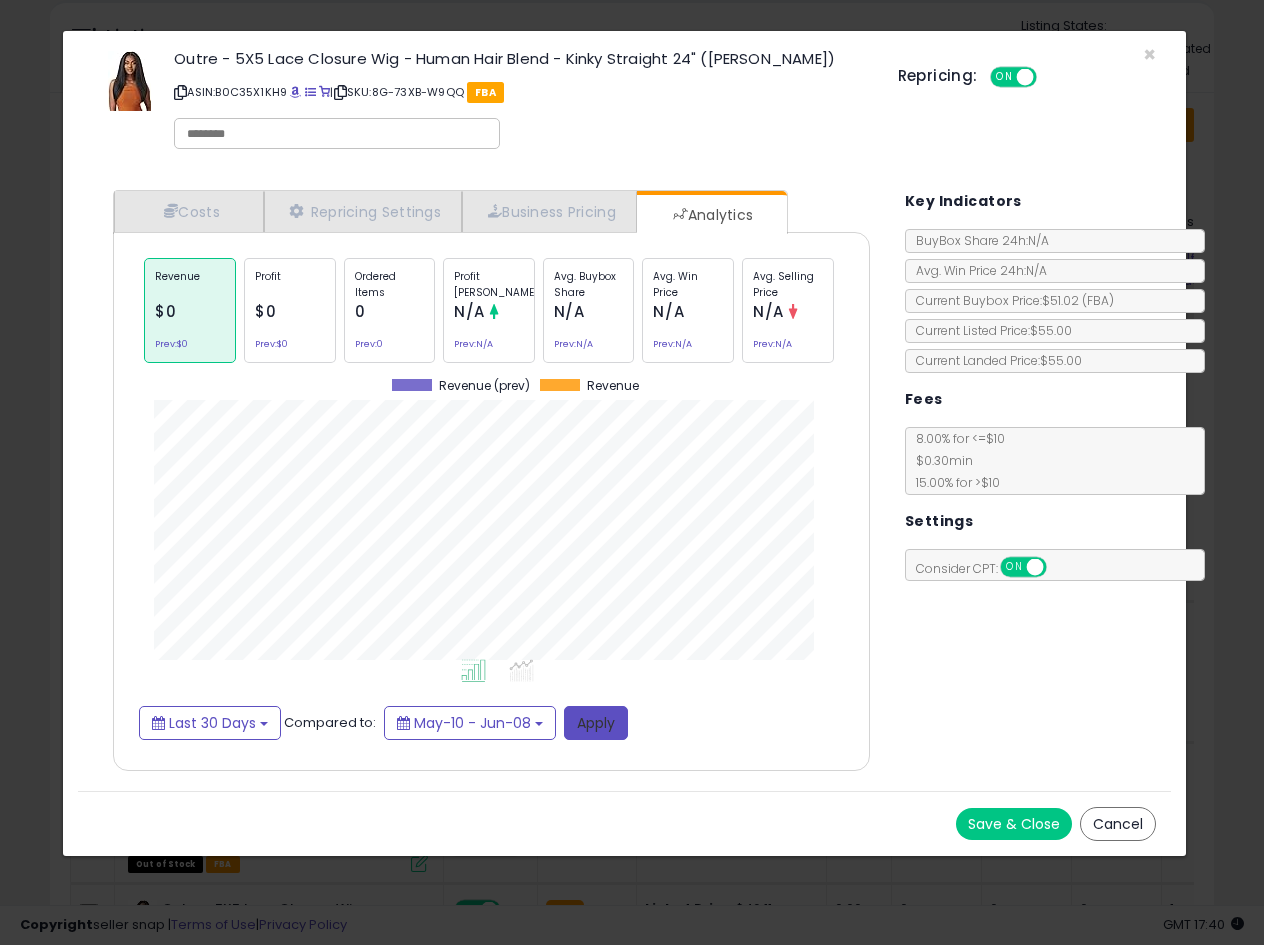 click on "Apply" at bounding box center (596, 723) 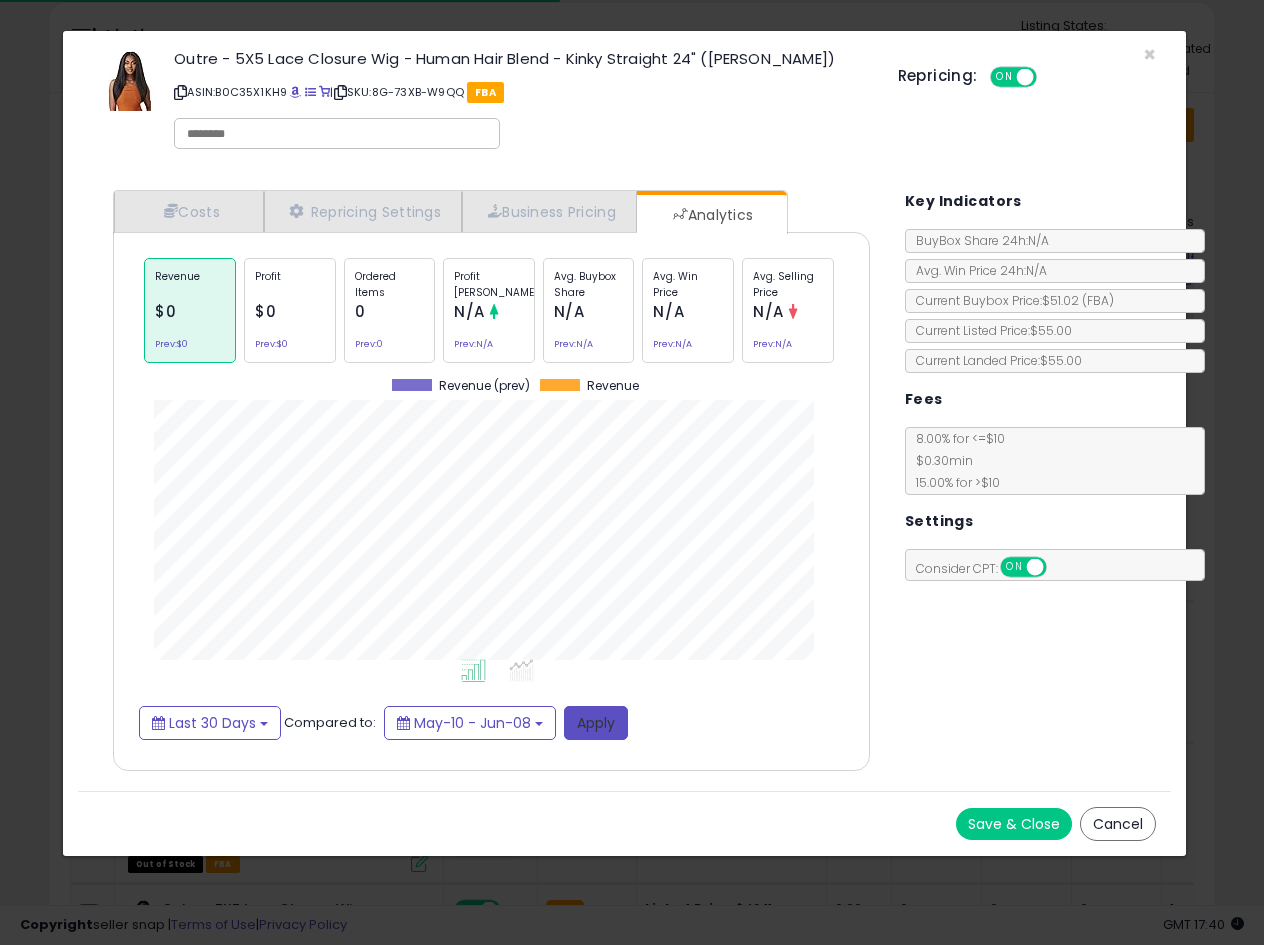 scroll, scrollTop: 999384, scrollLeft: 999203, axis: both 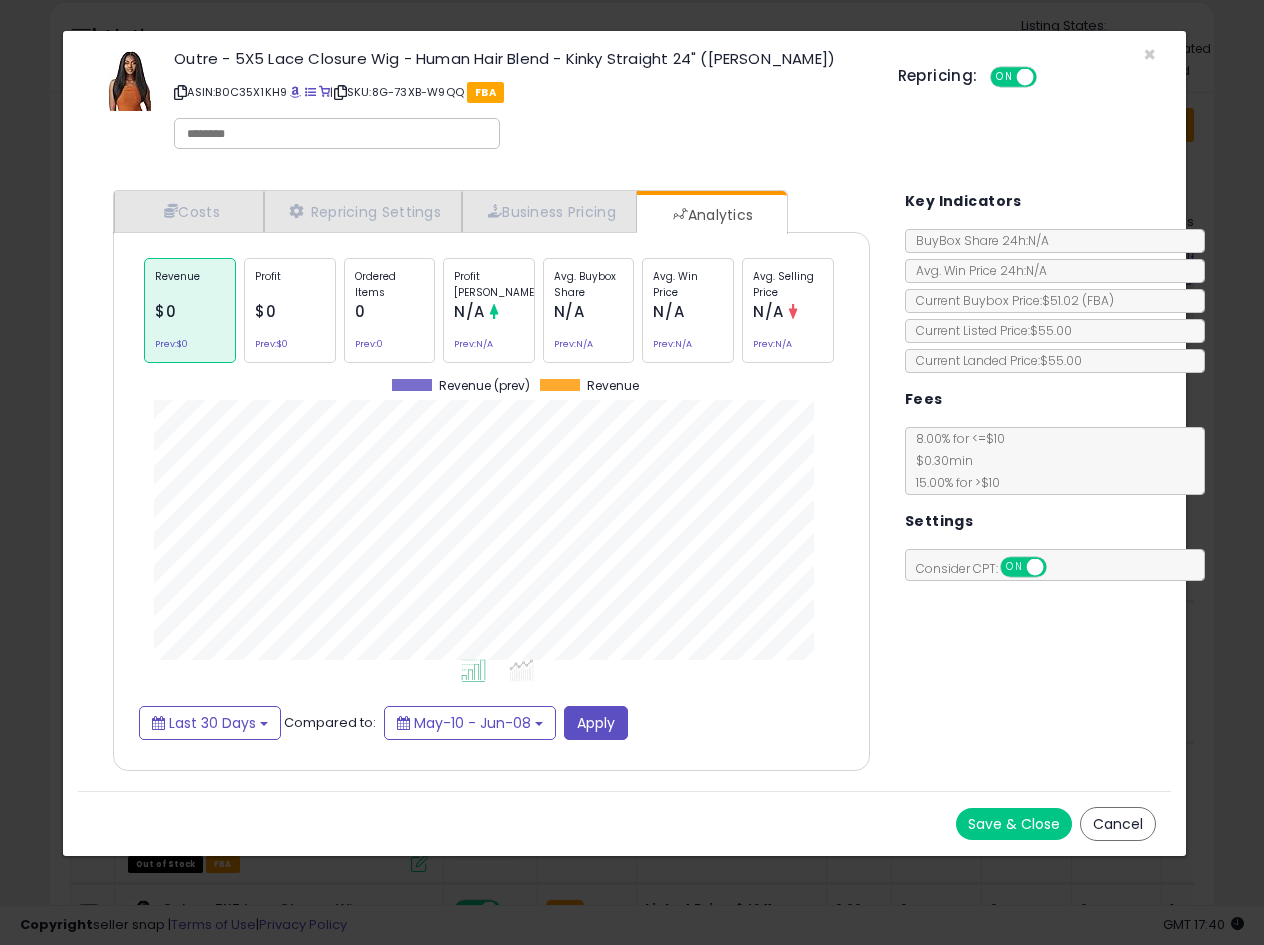 click on "Last 30 Days
Compared to:
May-10 - Jun-08
Apply" 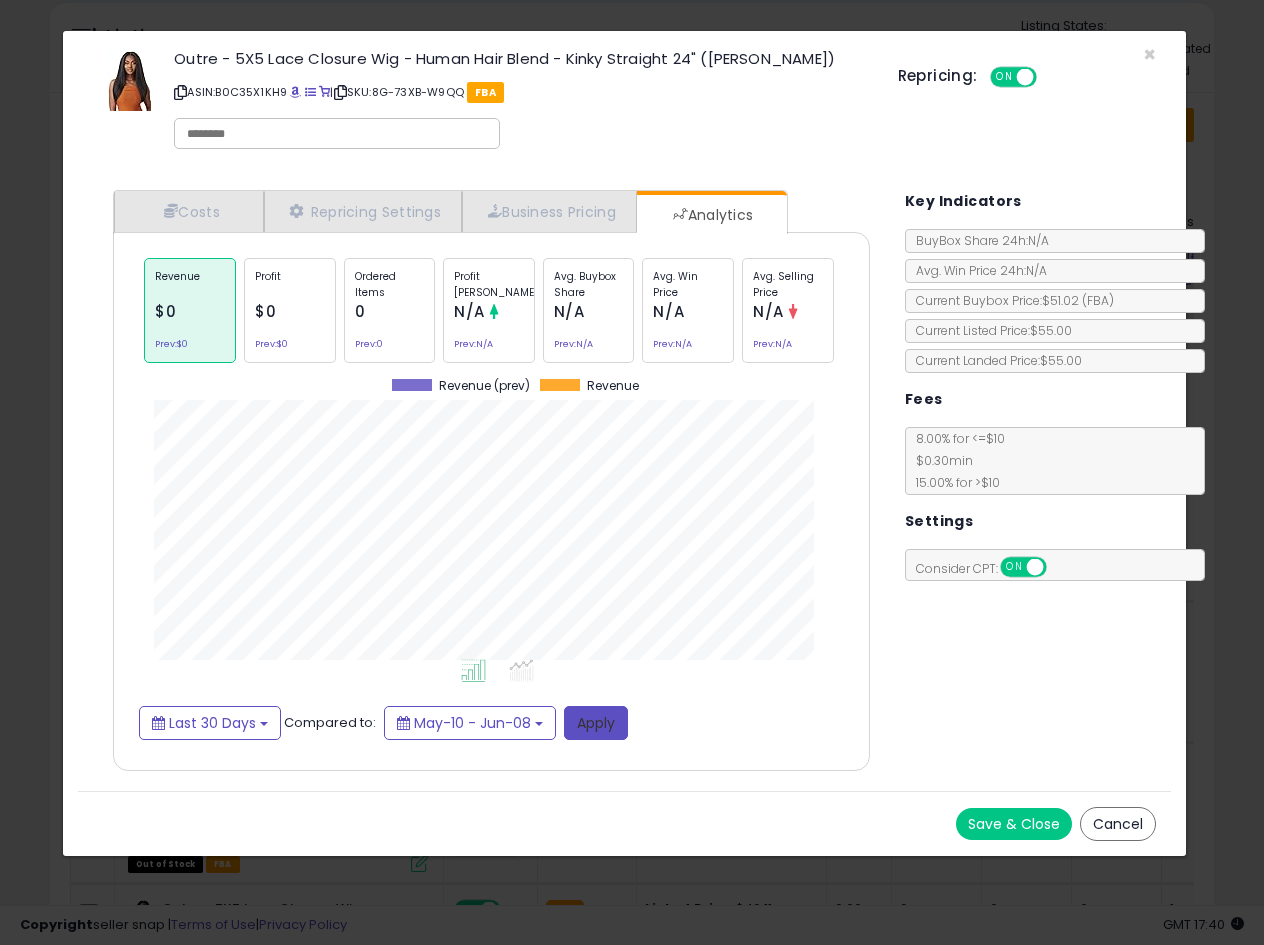 click on "Apply" at bounding box center (596, 723) 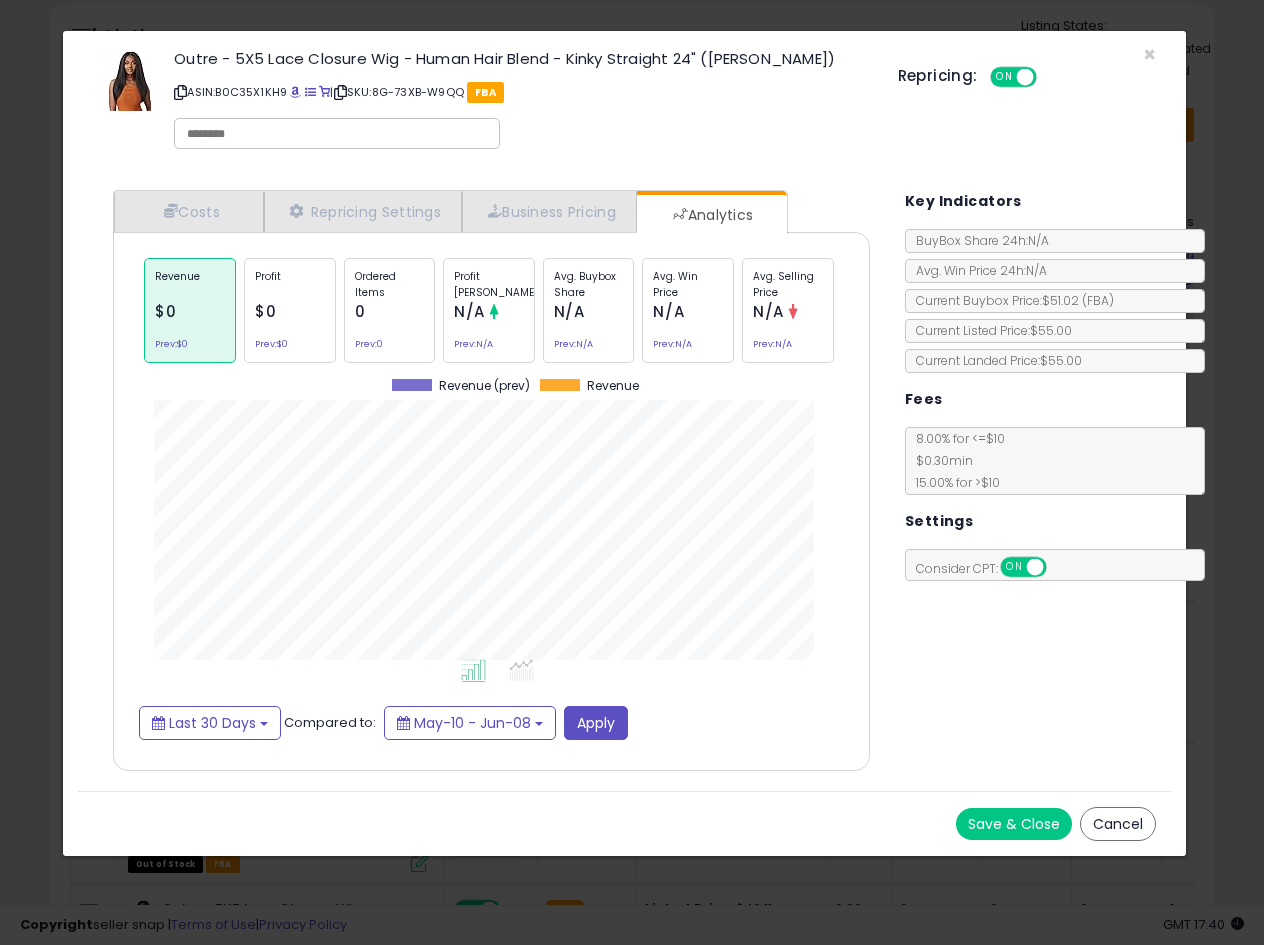 drag, startPoint x: 817, startPoint y: 709, endPoint x: 1029, endPoint y: 391, distance: 382.18845 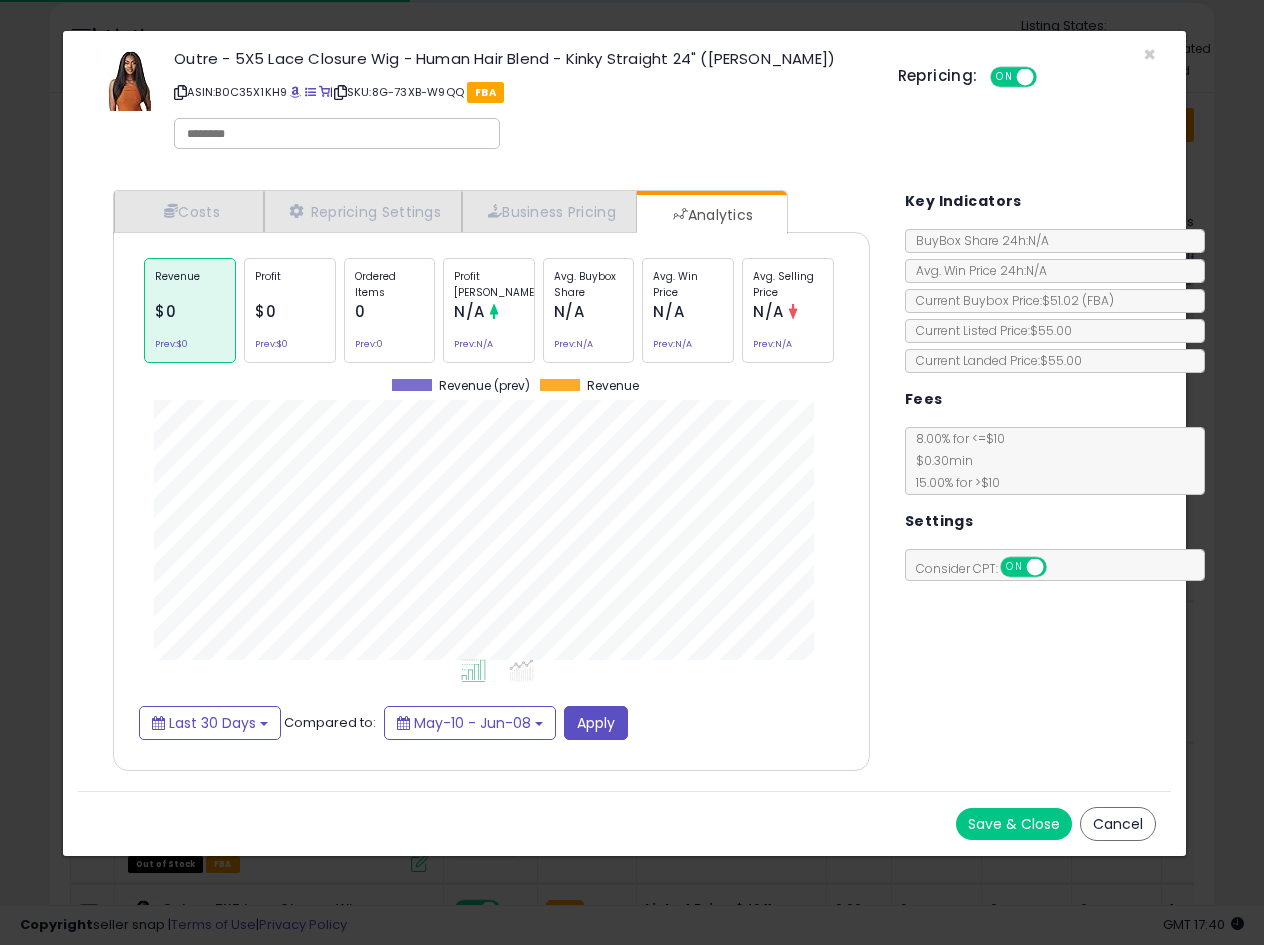 drag, startPoint x: 1154, startPoint y: 61, endPoint x: 1105, endPoint y: 53, distance: 49.648766 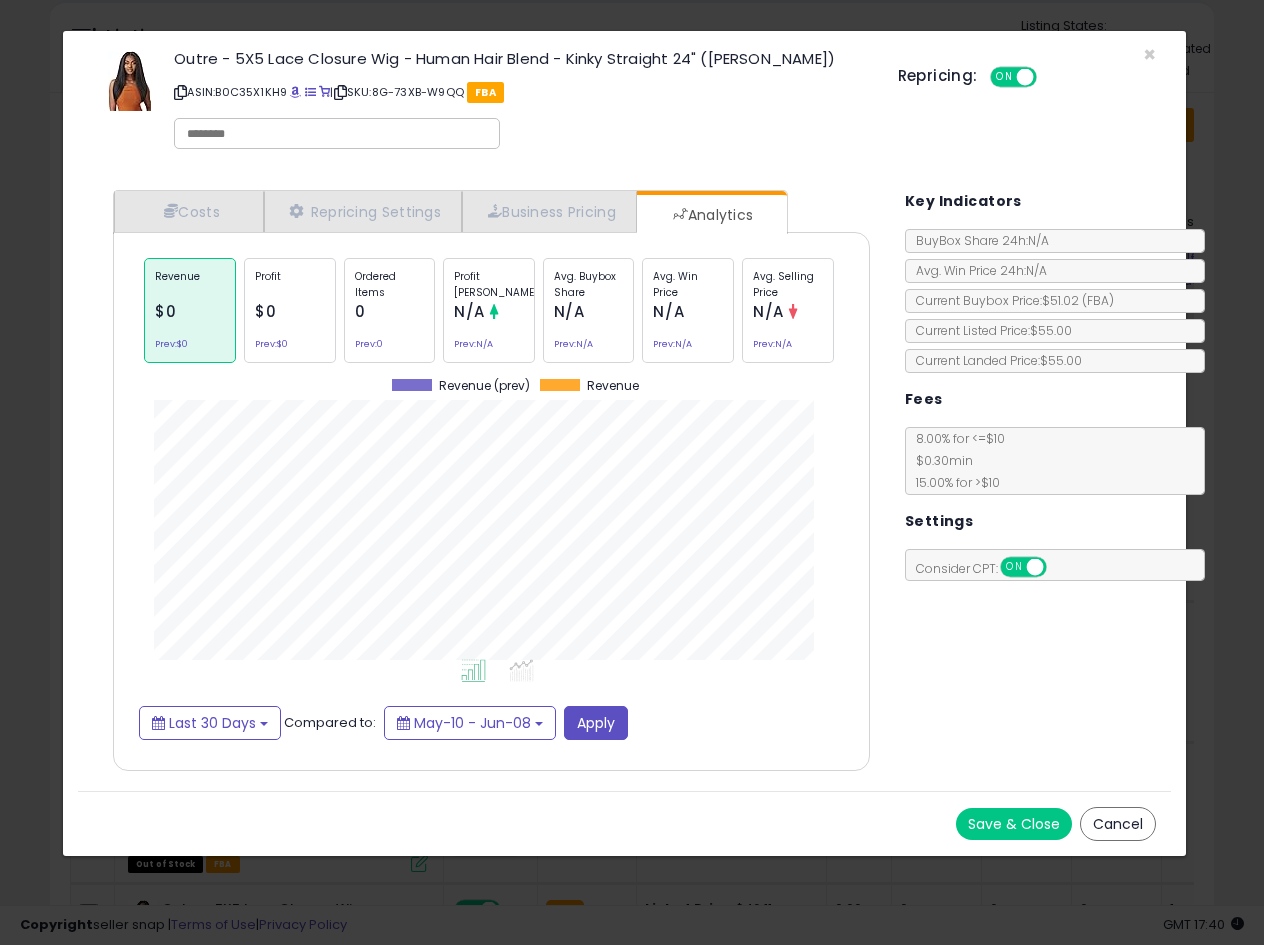 click on "Outre - 5X5 Lace Closure Wig - Human Hair Blend - Kinky Straight 24" ([PERSON_NAME])
ASIN:  B0C35X1KH9
|
SKU:  8G-73XB-W9QQ
FBA
Repricing:
ON   OFF" at bounding box center [624, 103] 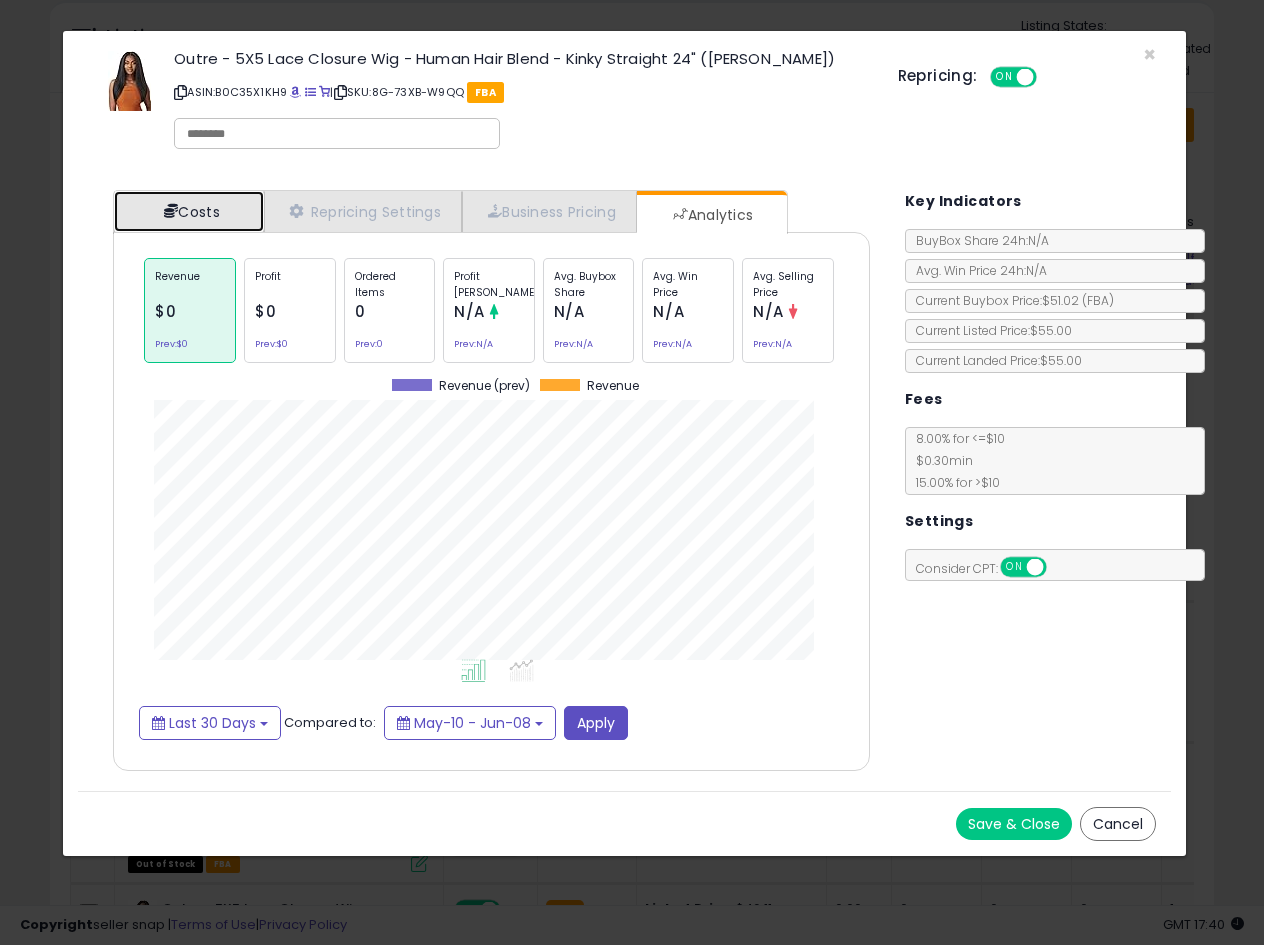 click at bounding box center [171, 211] 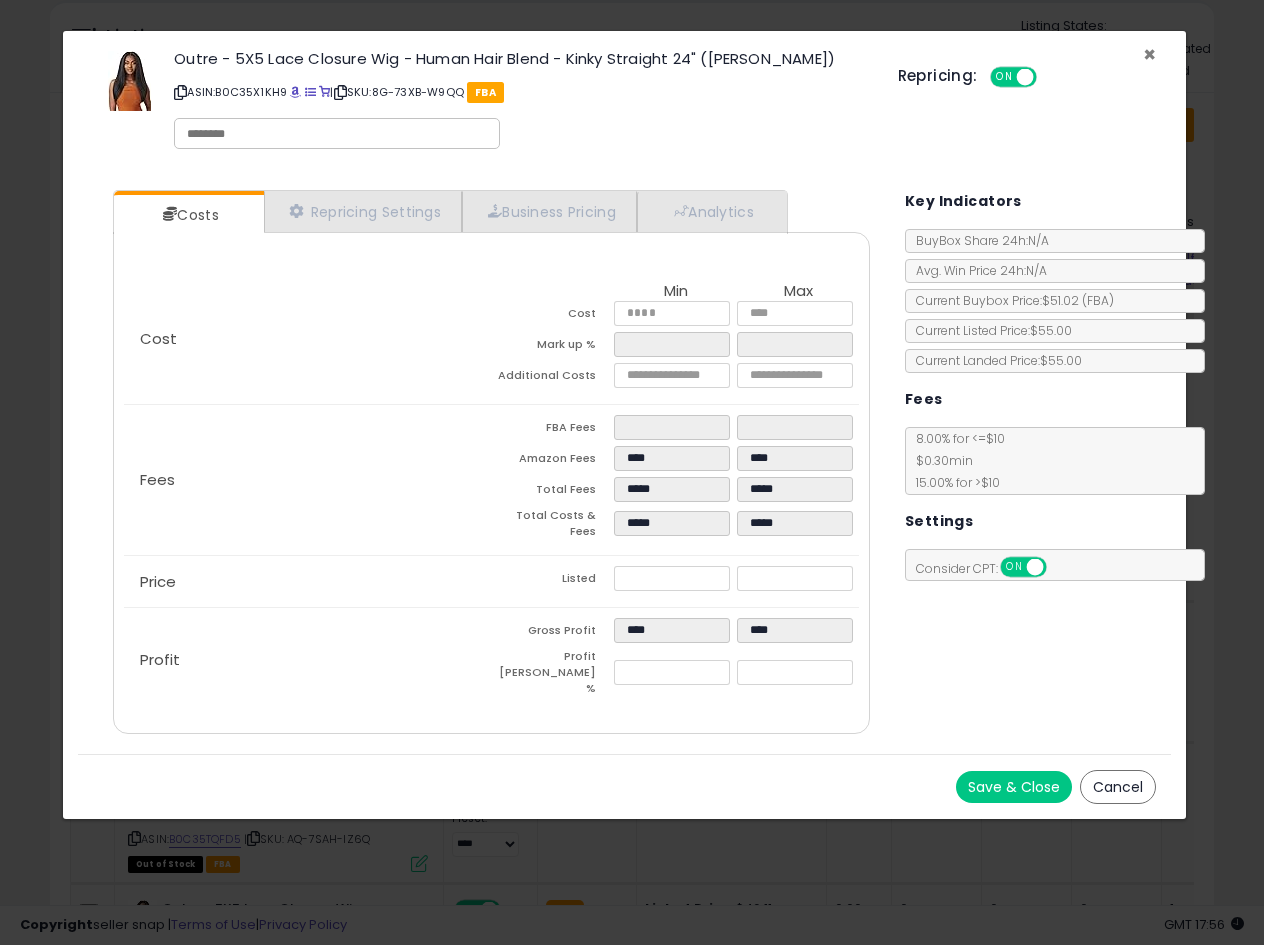 click on "×" at bounding box center [1149, 54] 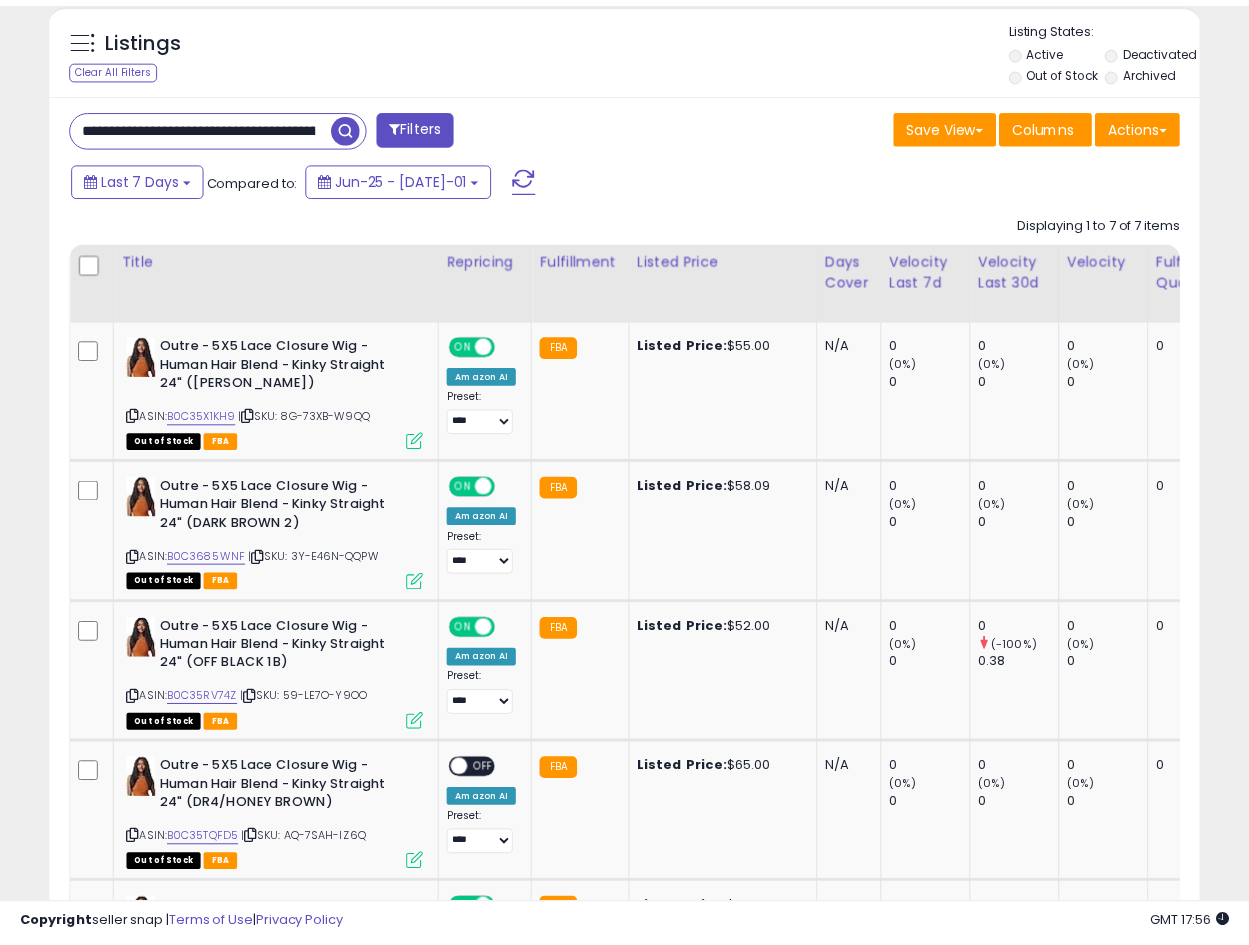 scroll, scrollTop: 410, scrollLeft: 665, axis: both 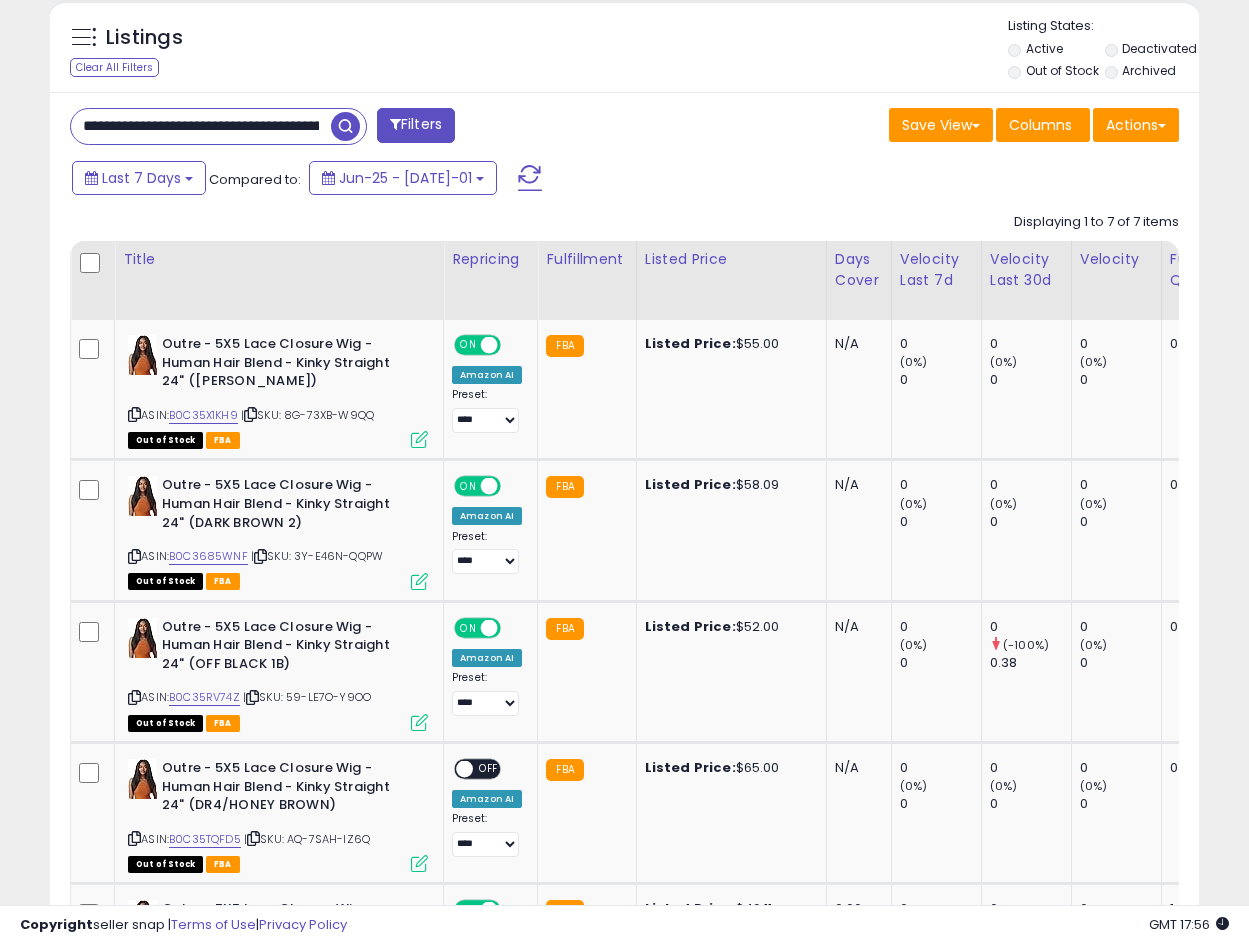 click on "**********" at bounding box center [201, 126] 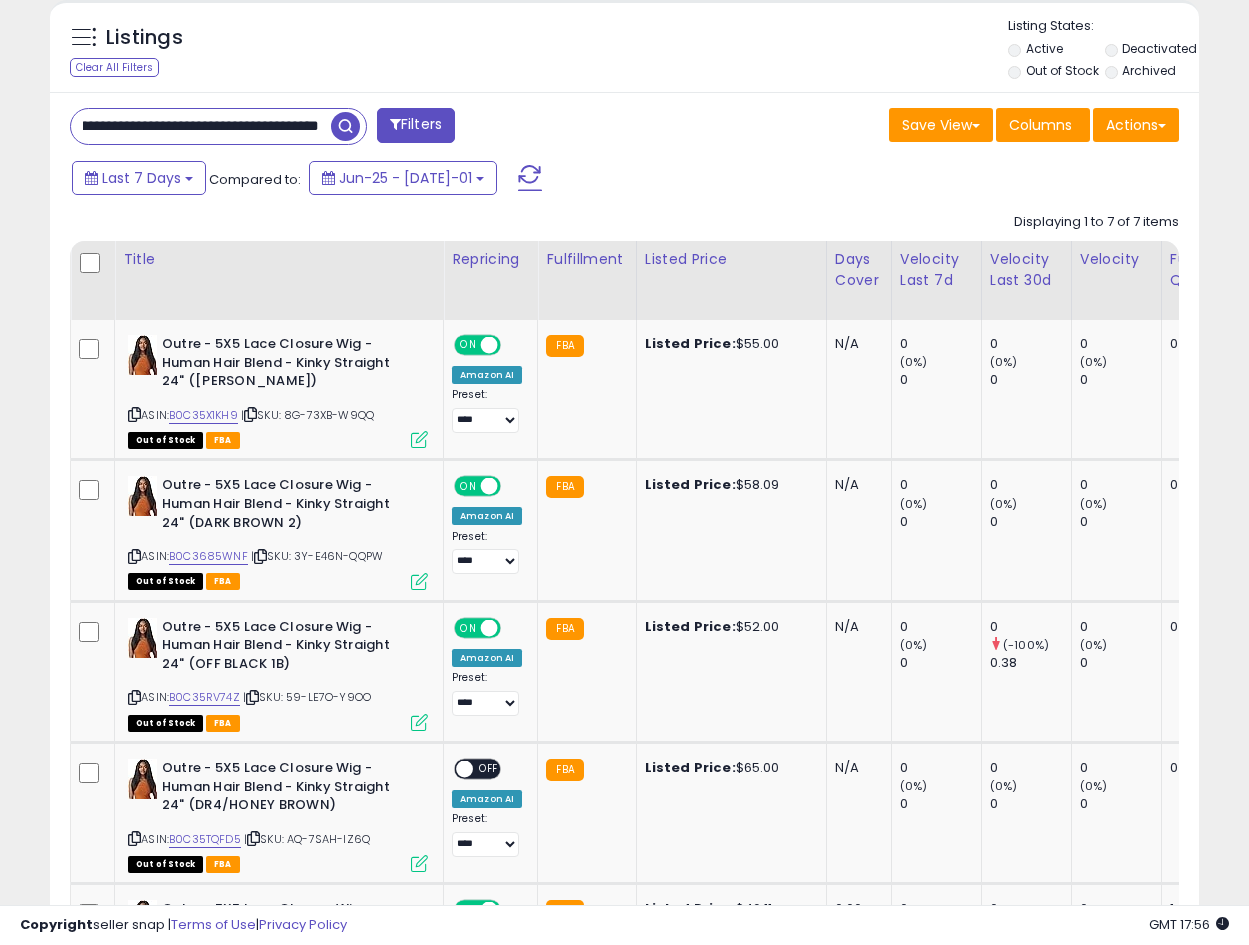 drag, startPoint x: 271, startPoint y: 131, endPoint x: 513, endPoint y: 135, distance: 242.03305 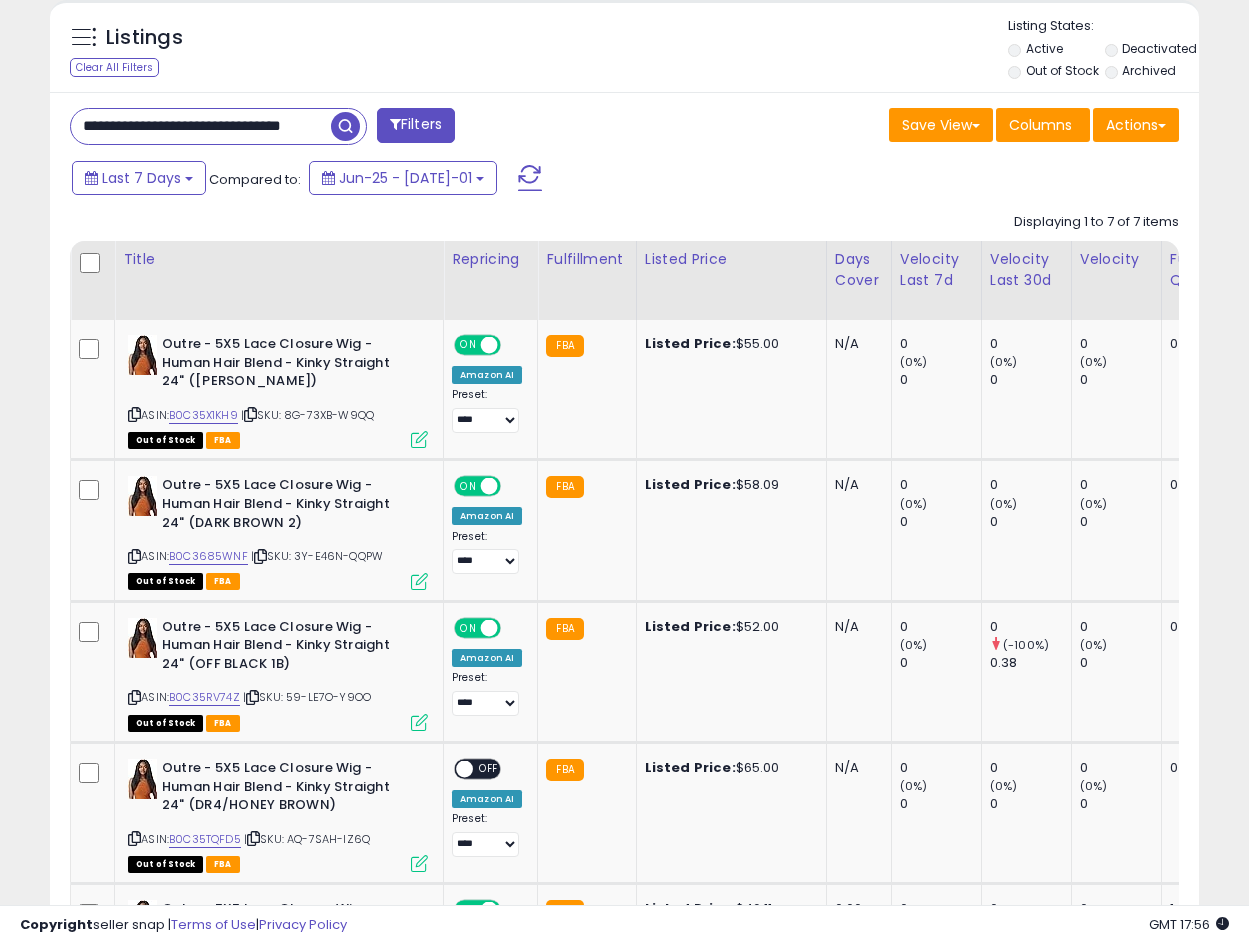 scroll, scrollTop: 0, scrollLeft: 10, axis: horizontal 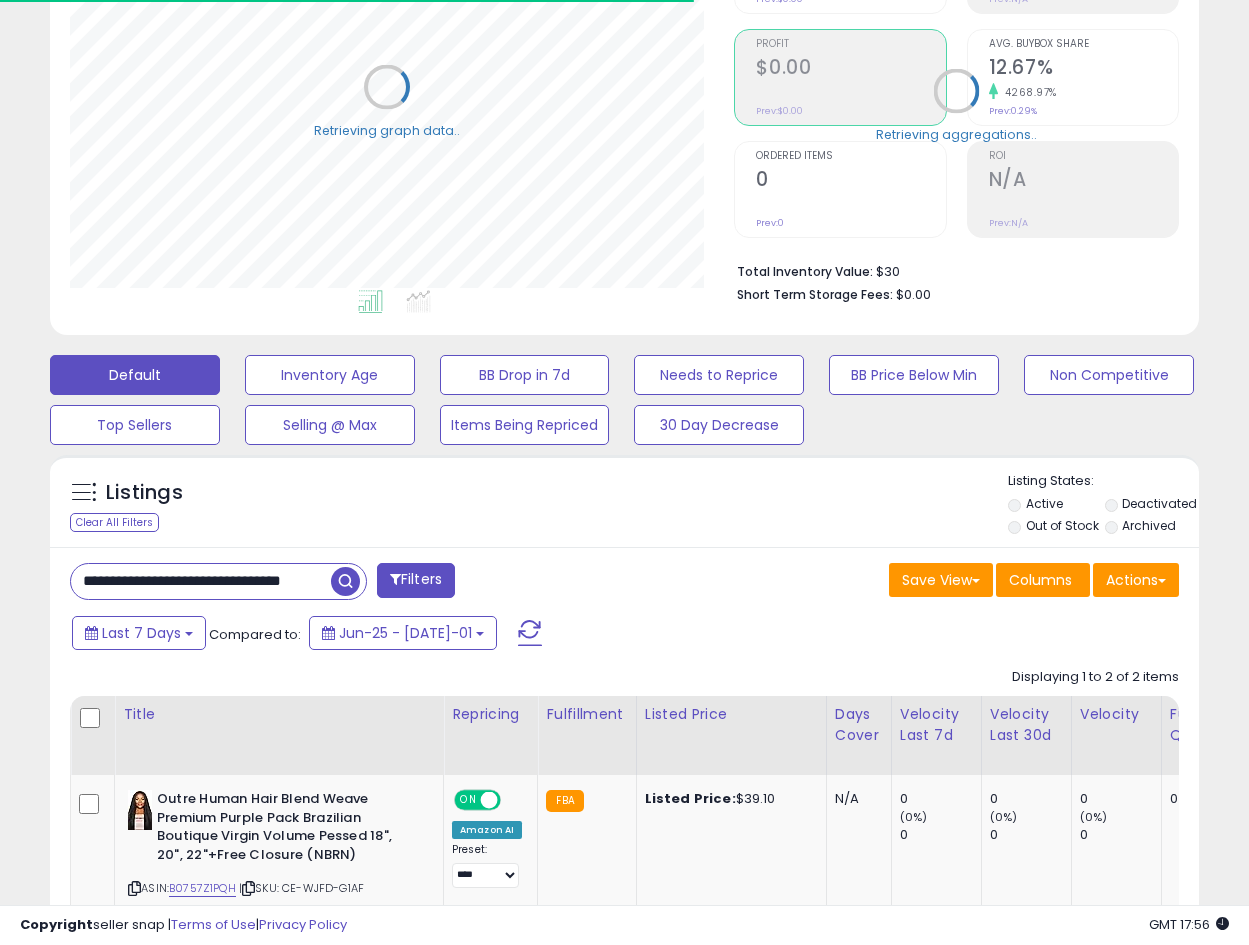 click on "**********" at bounding box center (201, 581) 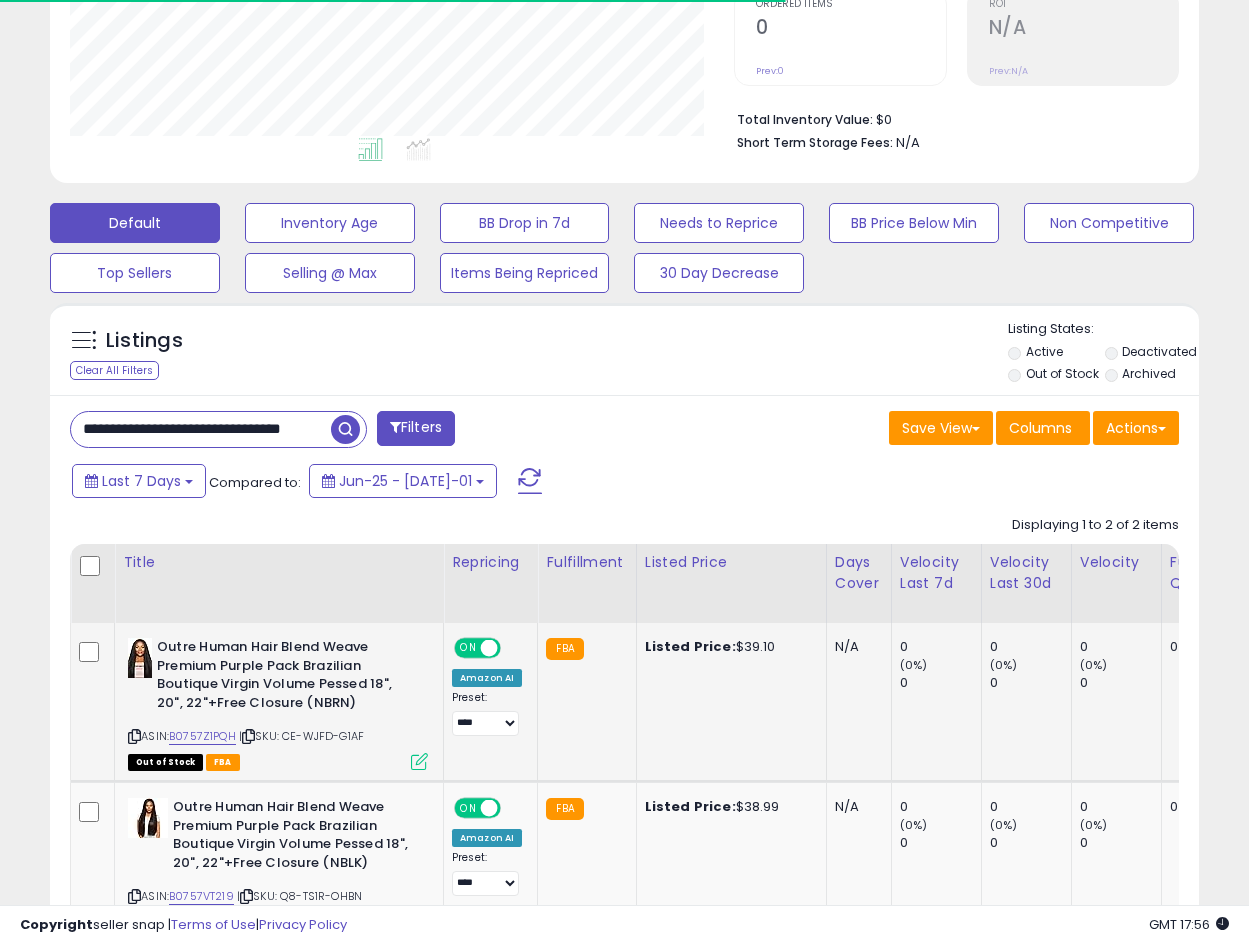 scroll, scrollTop: 594, scrollLeft: 0, axis: vertical 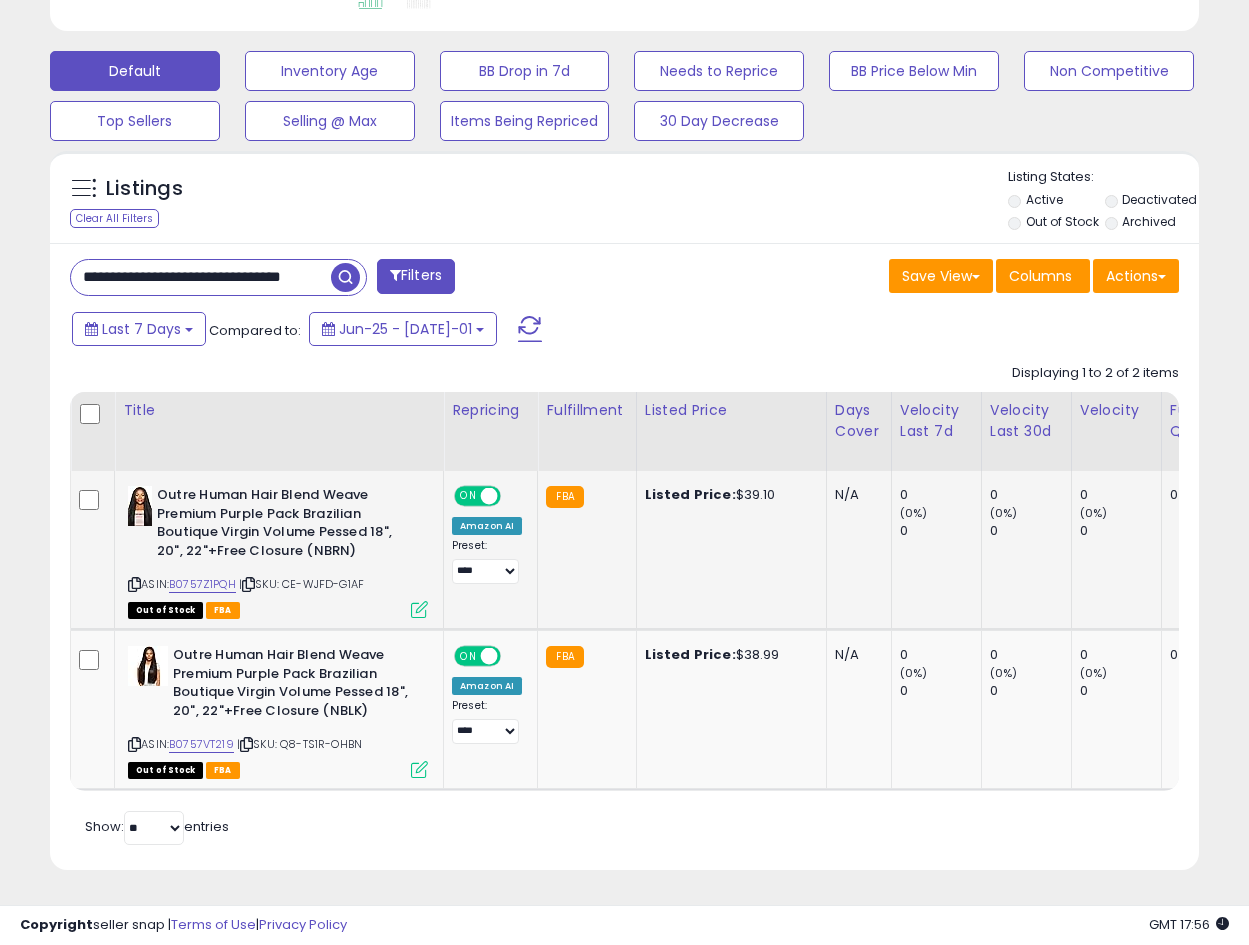 click at bounding box center (134, 584) 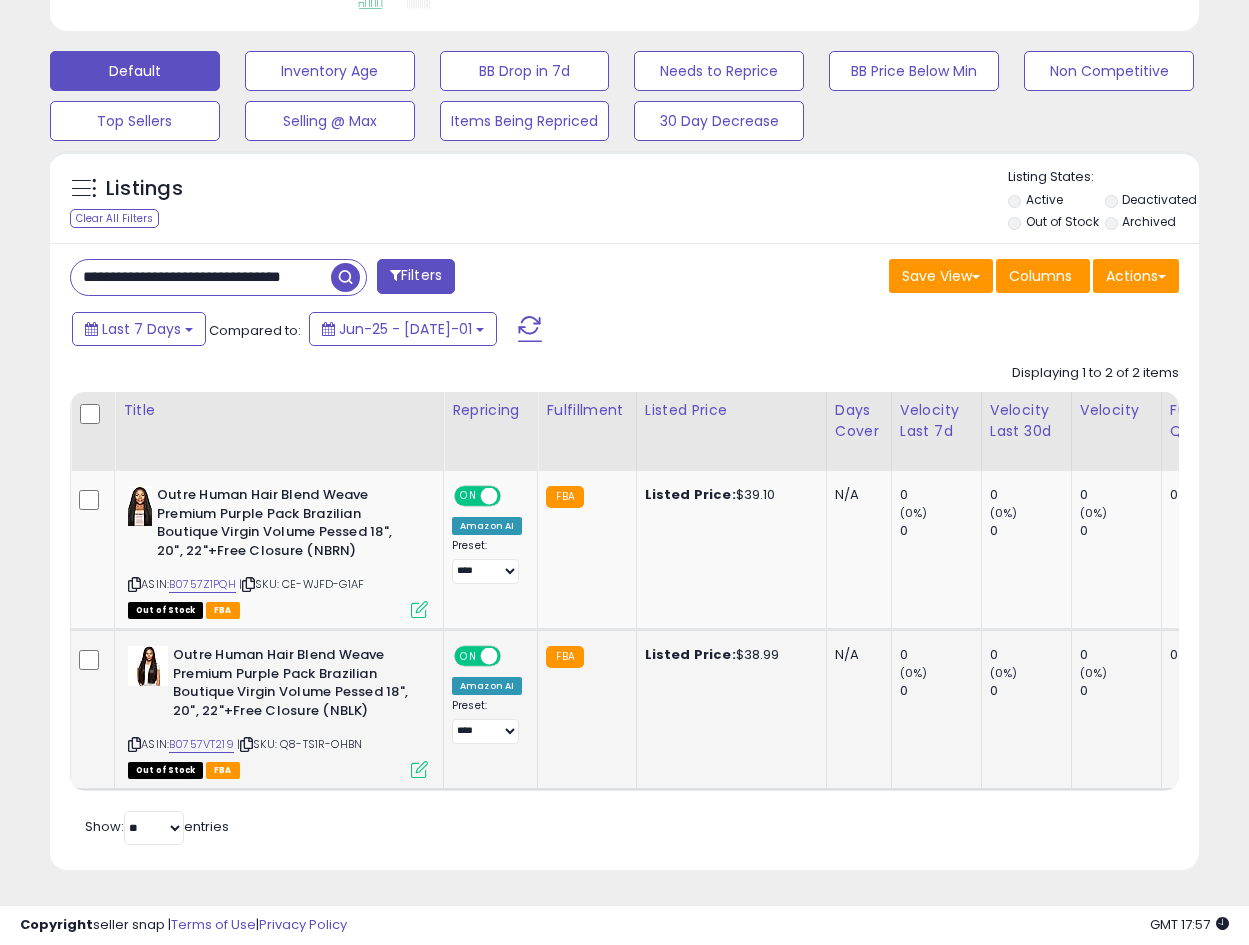 scroll, scrollTop: 0, scrollLeft: 760, axis: horizontal 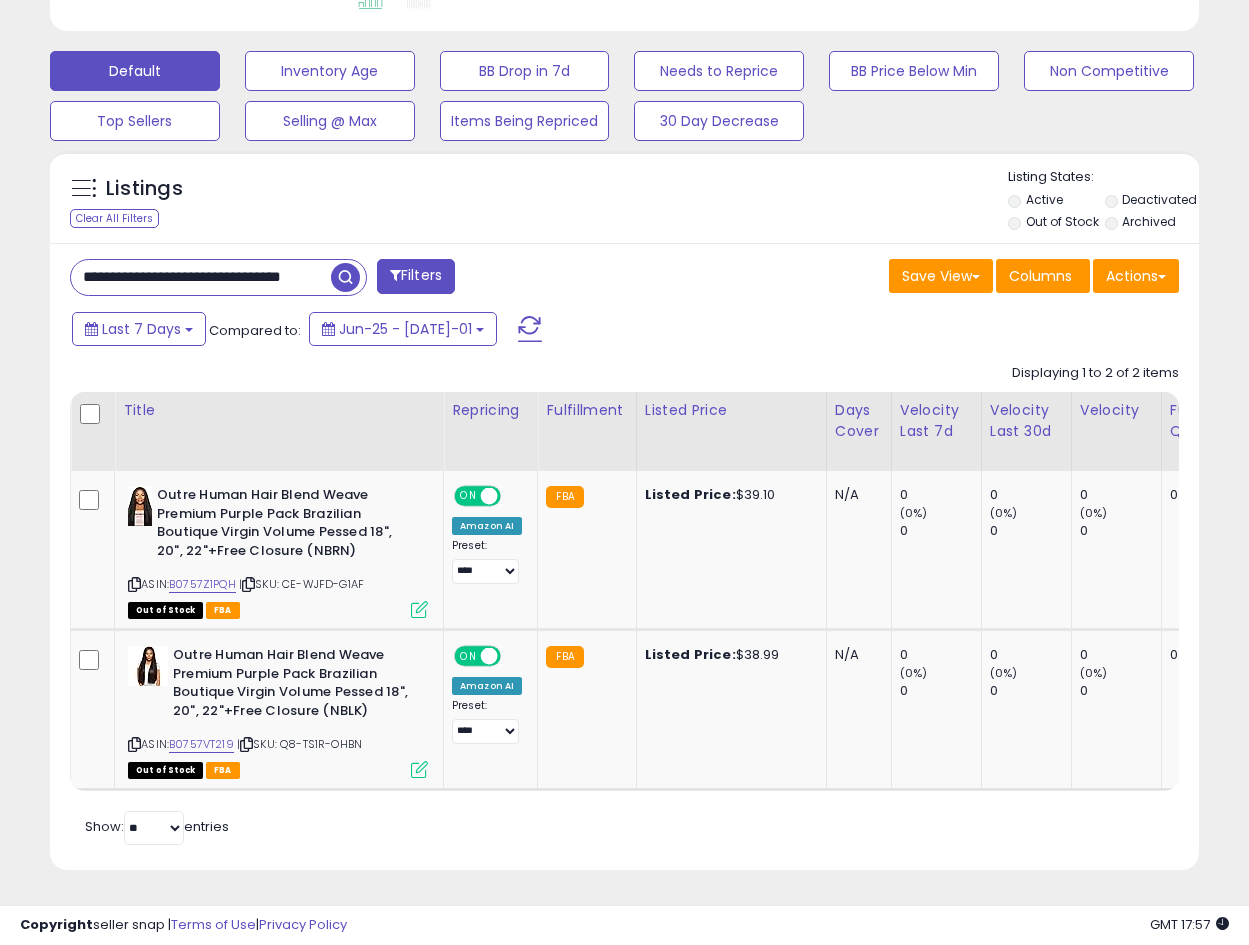 click on "**********" at bounding box center (201, 277) 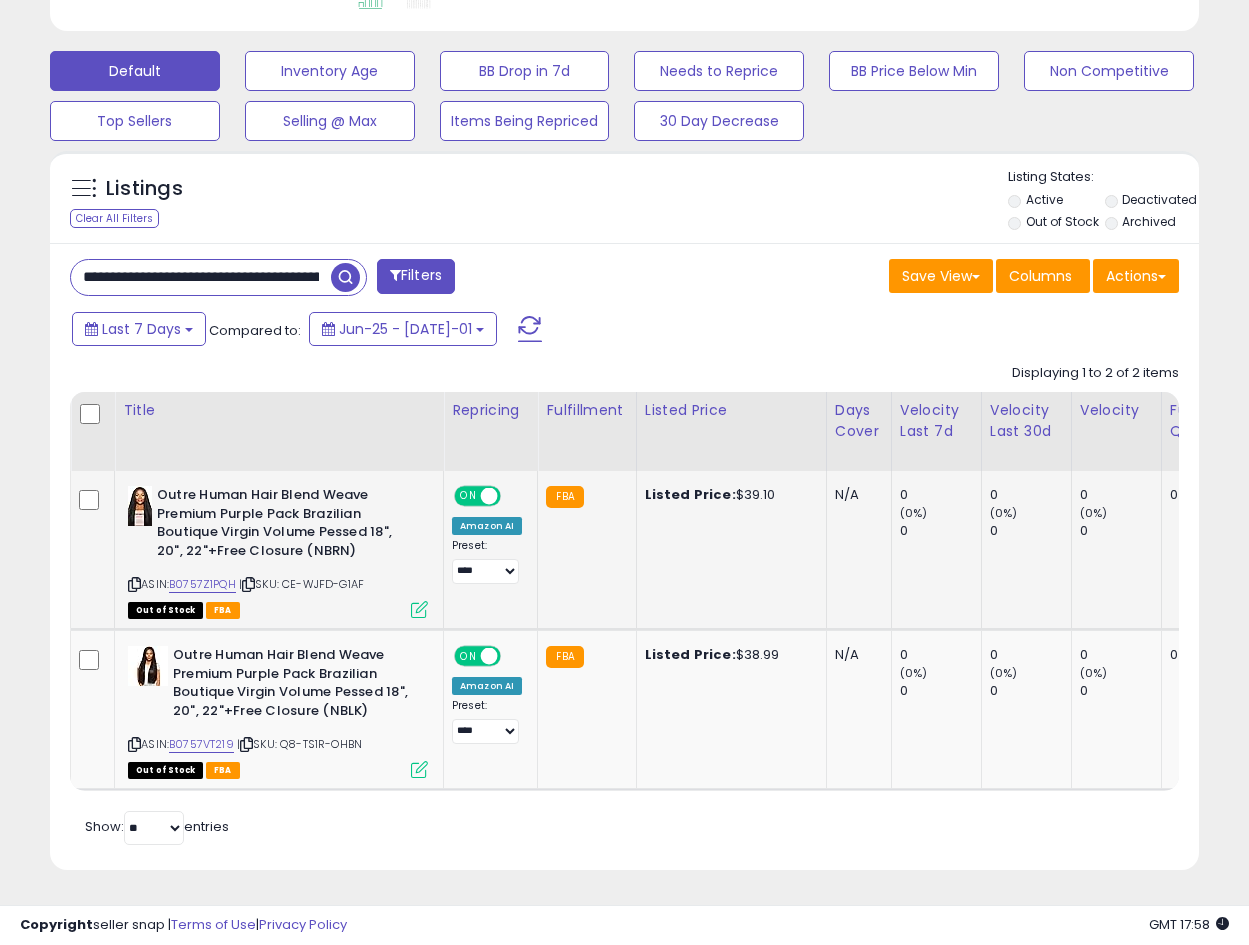 click at bounding box center [419, 609] 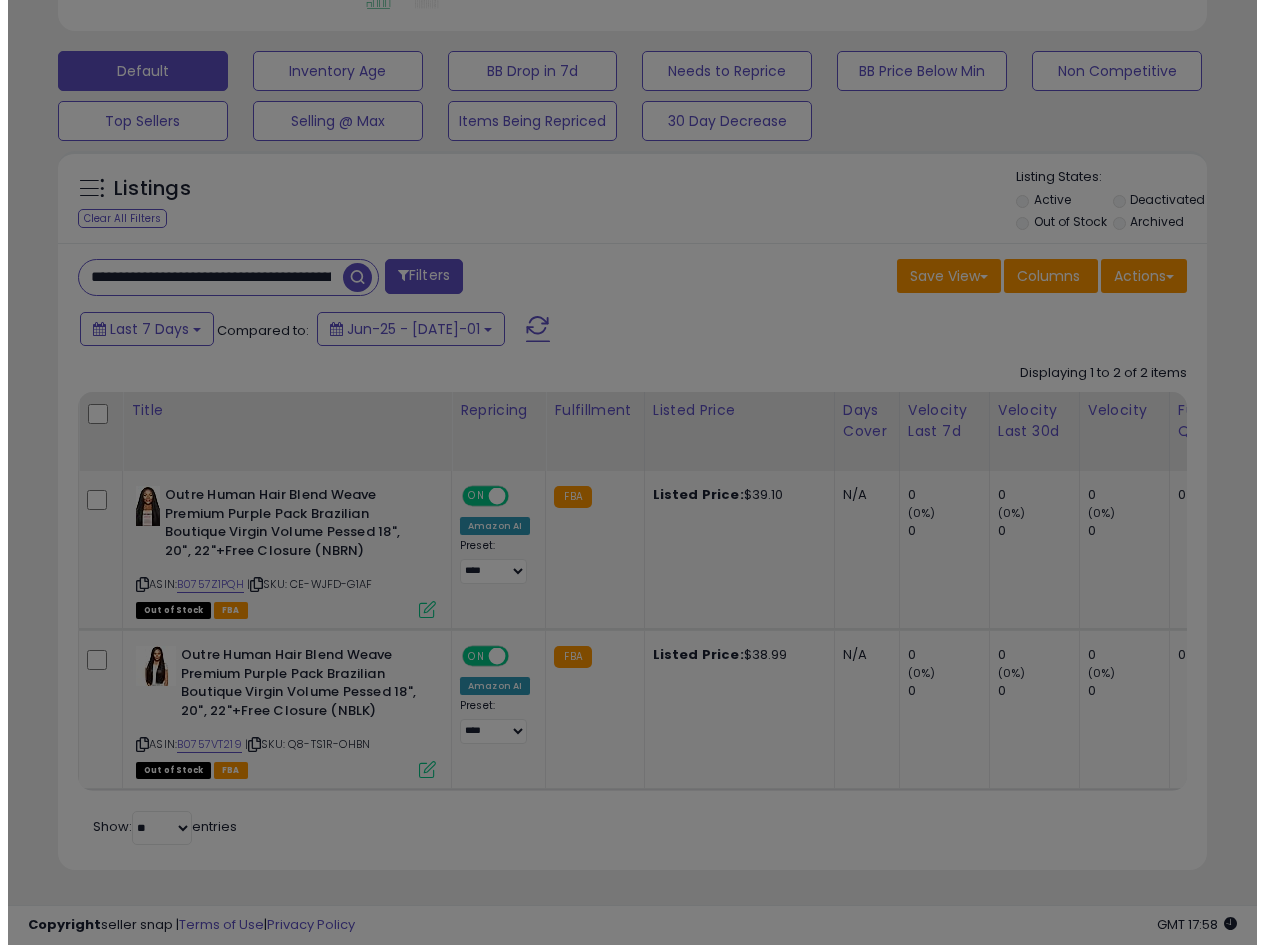 scroll, scrollTop: 999590, scrollLeft: 999327, axis: both 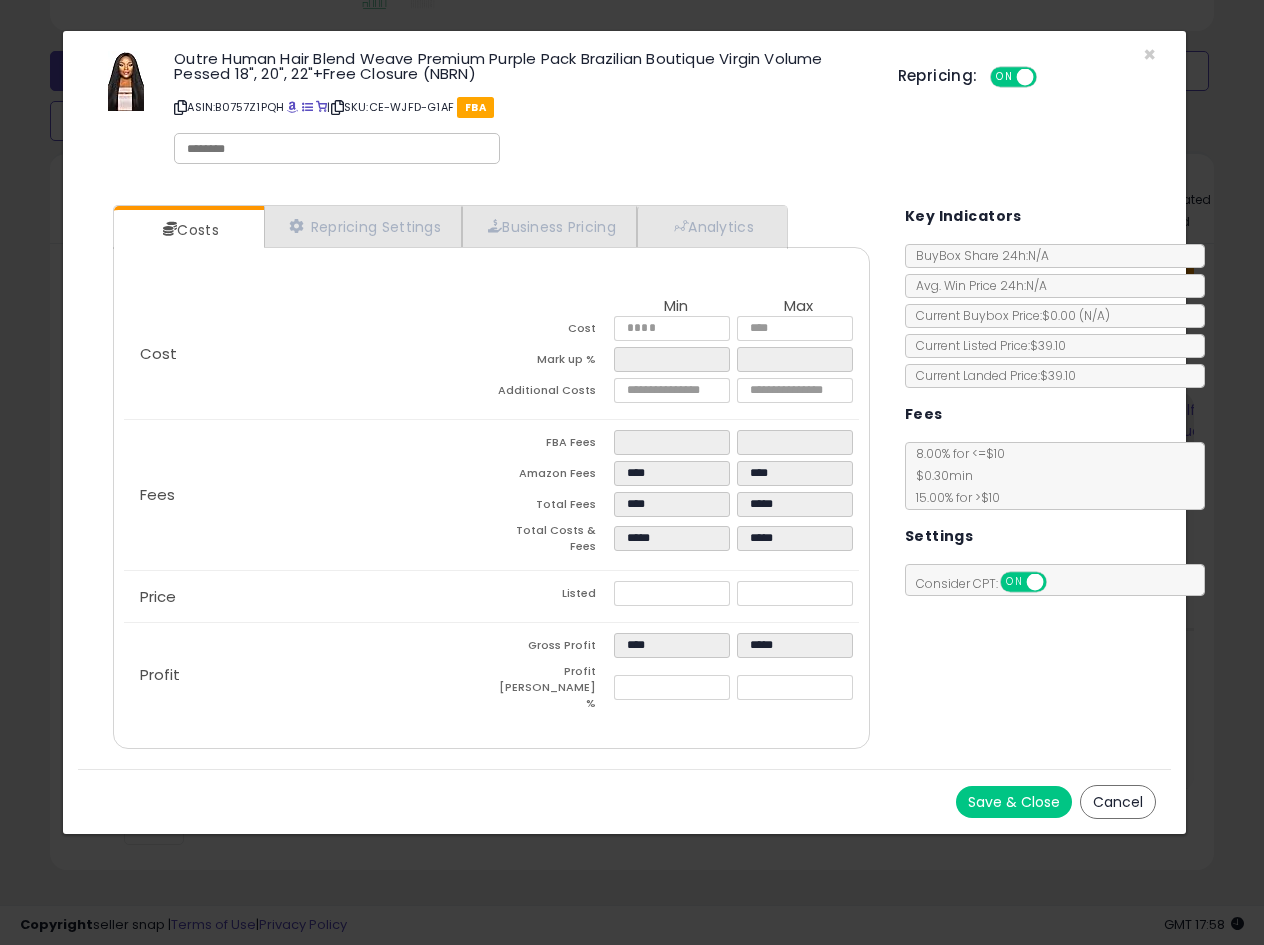 click on "Repricing:
ON   OFF" at bounding box center (1027, 74) 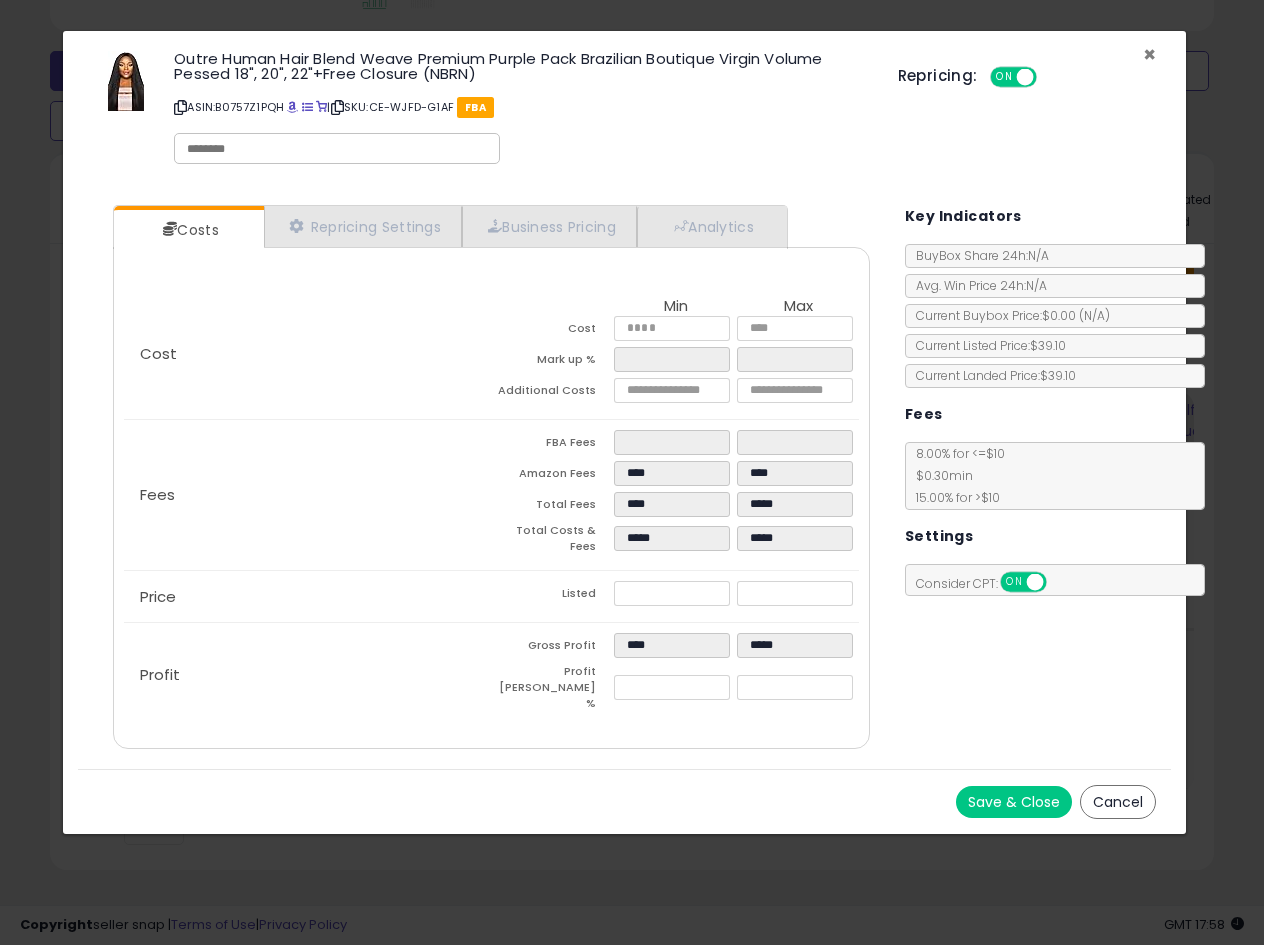 click on "×" at bounding box center [1149, 54] 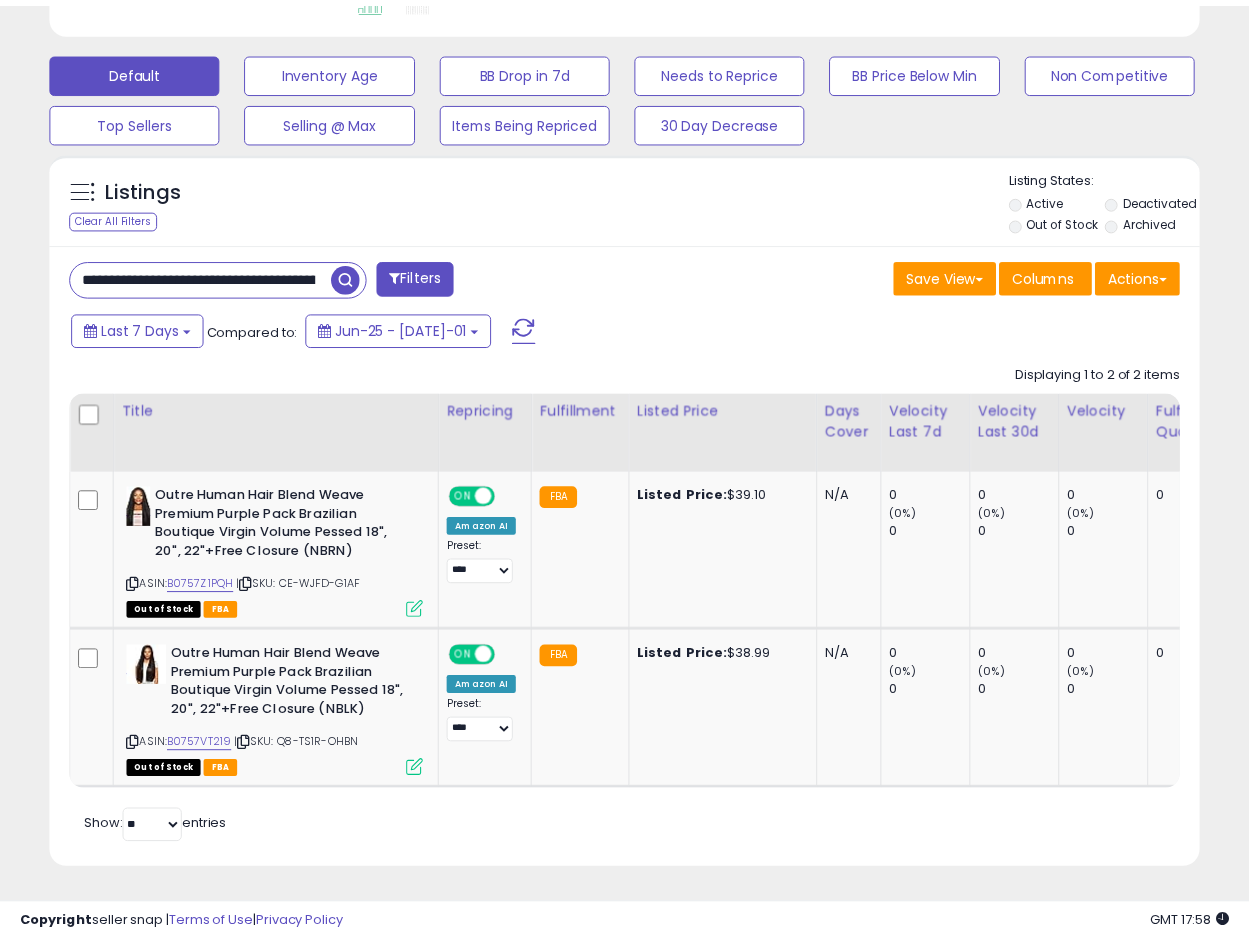 scroll, scrollTop: 410, scrollLeft: 665, axis: both 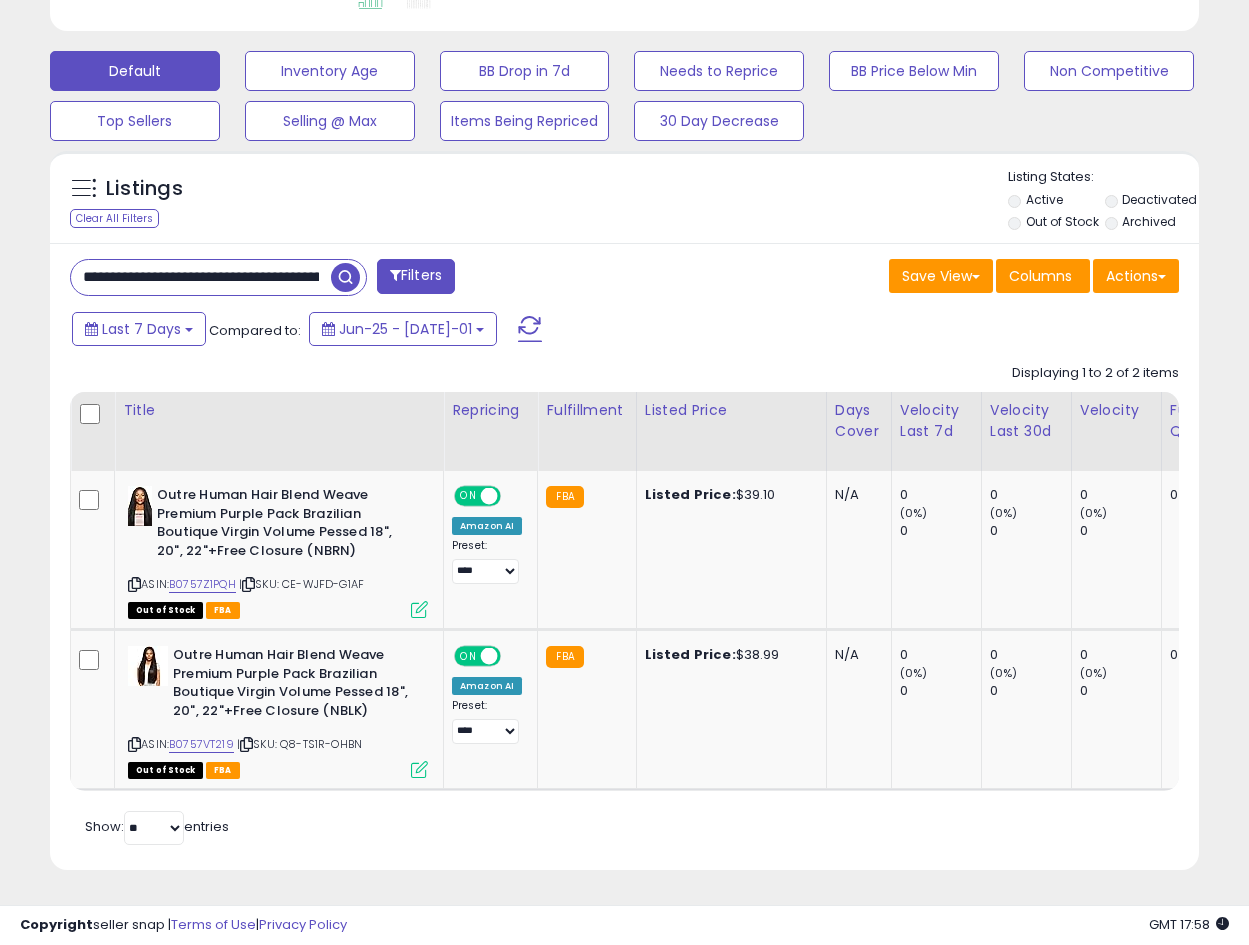 click at bounding box center [345, 277] 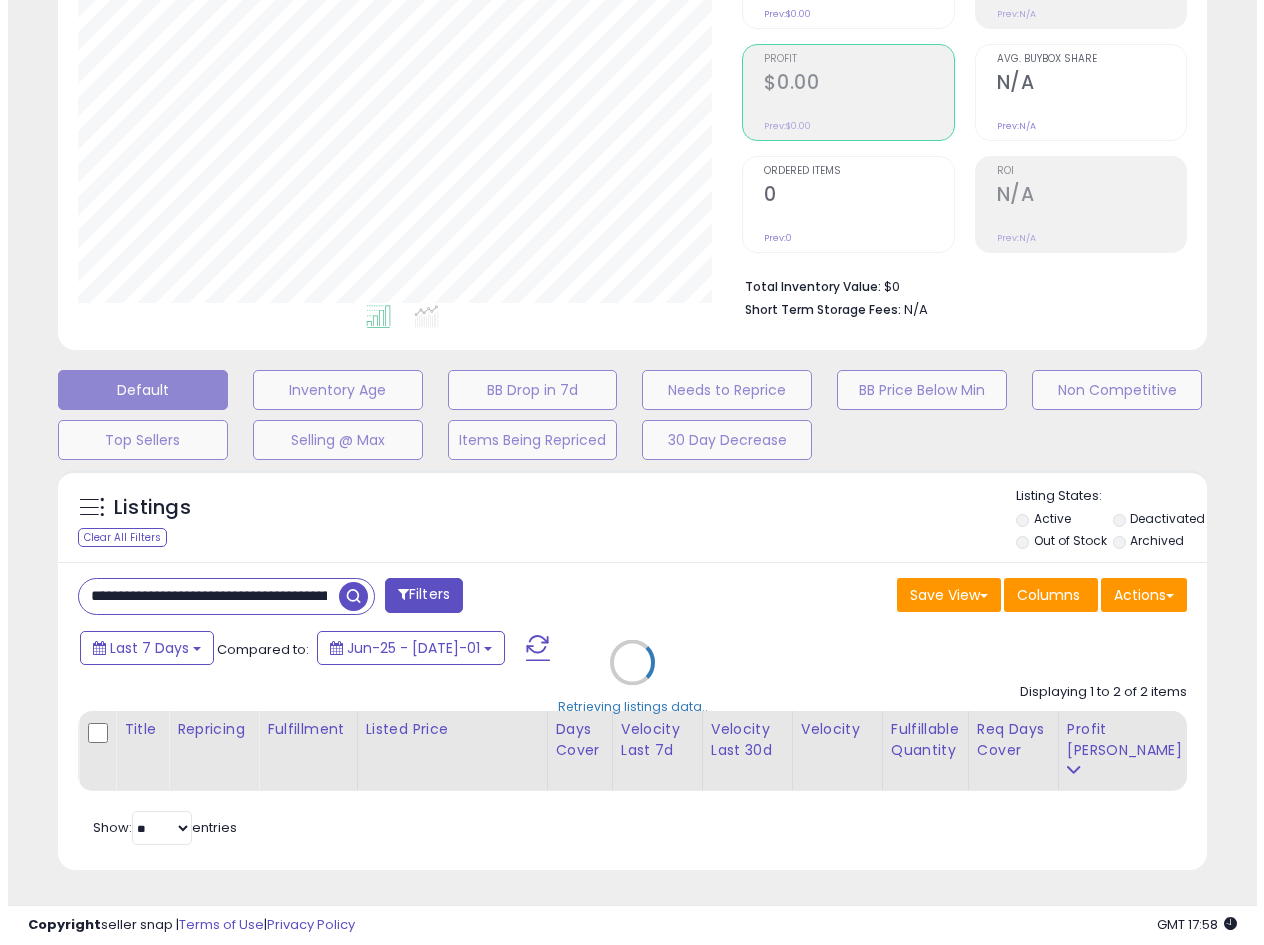 scroll, scrollTop: 275, scrollLeft: 0, axis: vertical 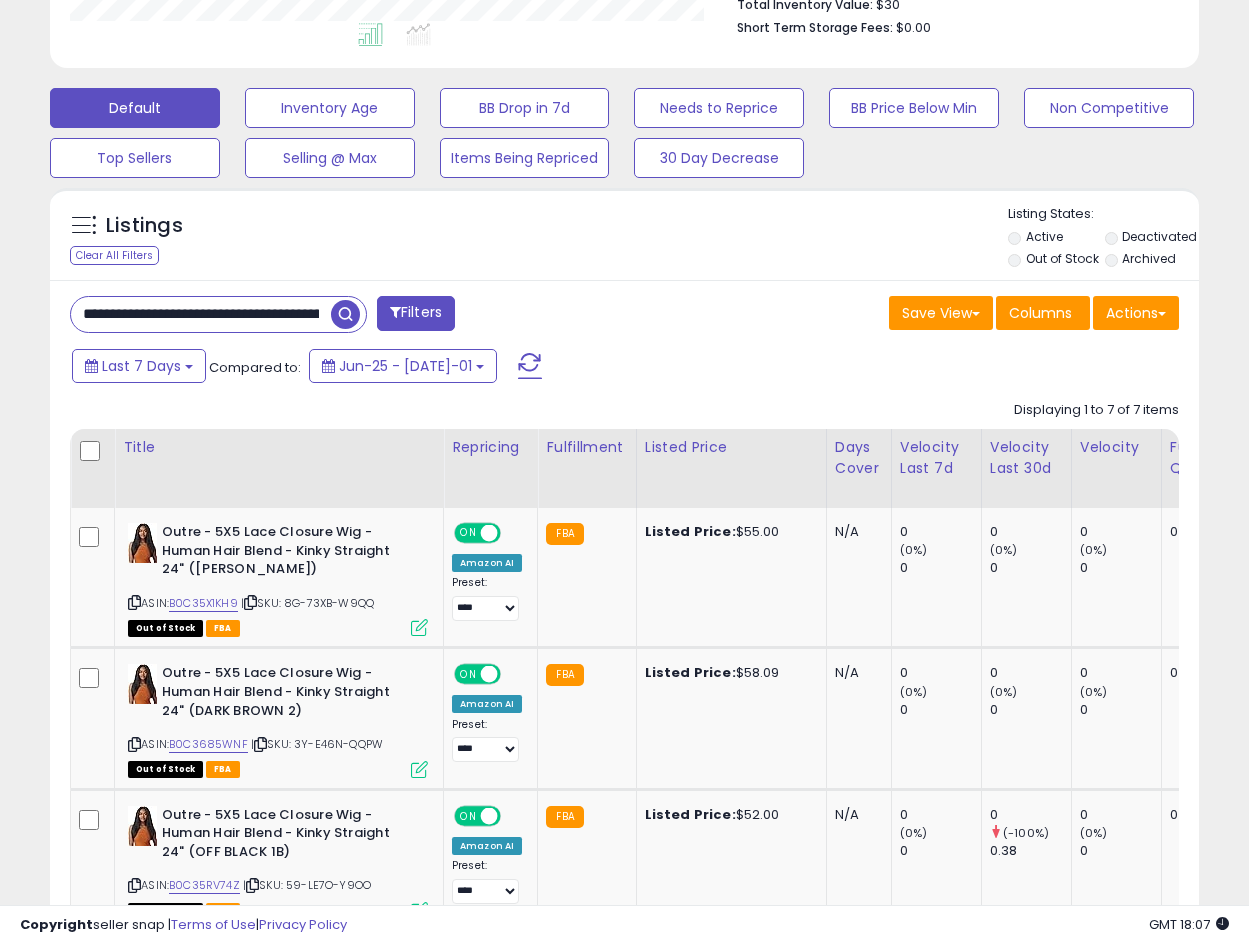 click on "**********" at bounding box center (201, 314) 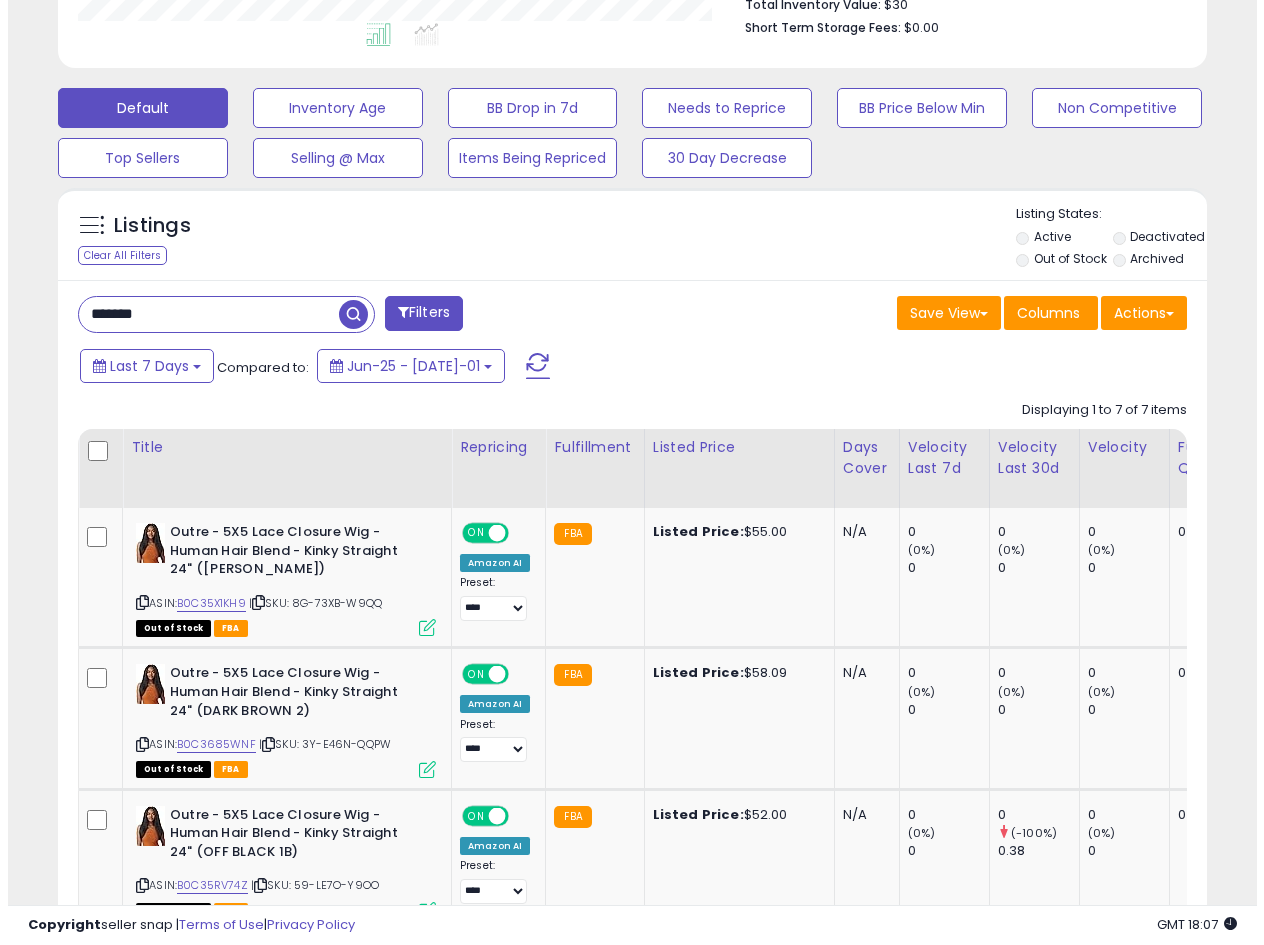 scroll, scrollTop: 275, scrollLeft: 0, axis: vertical 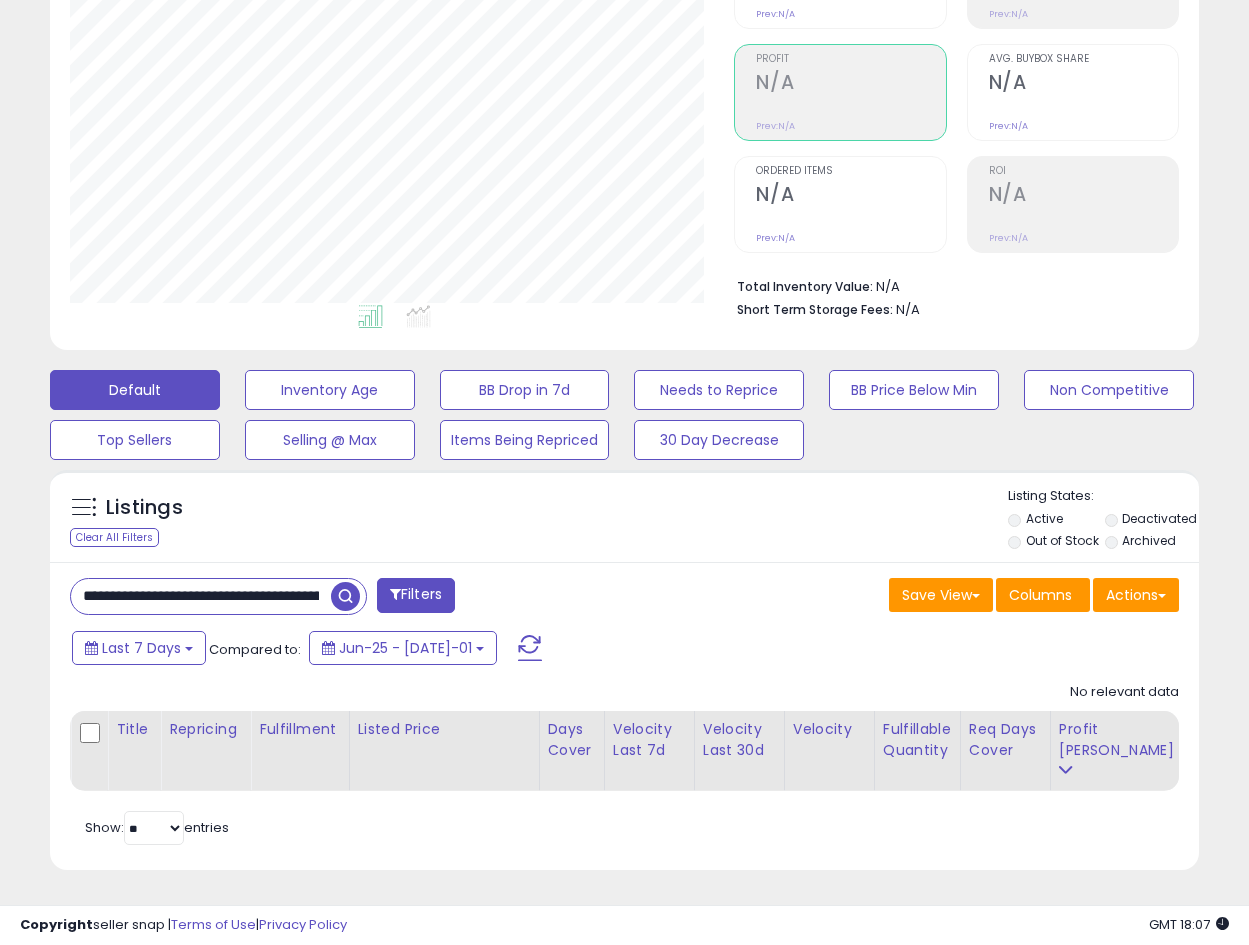 type on "**********" 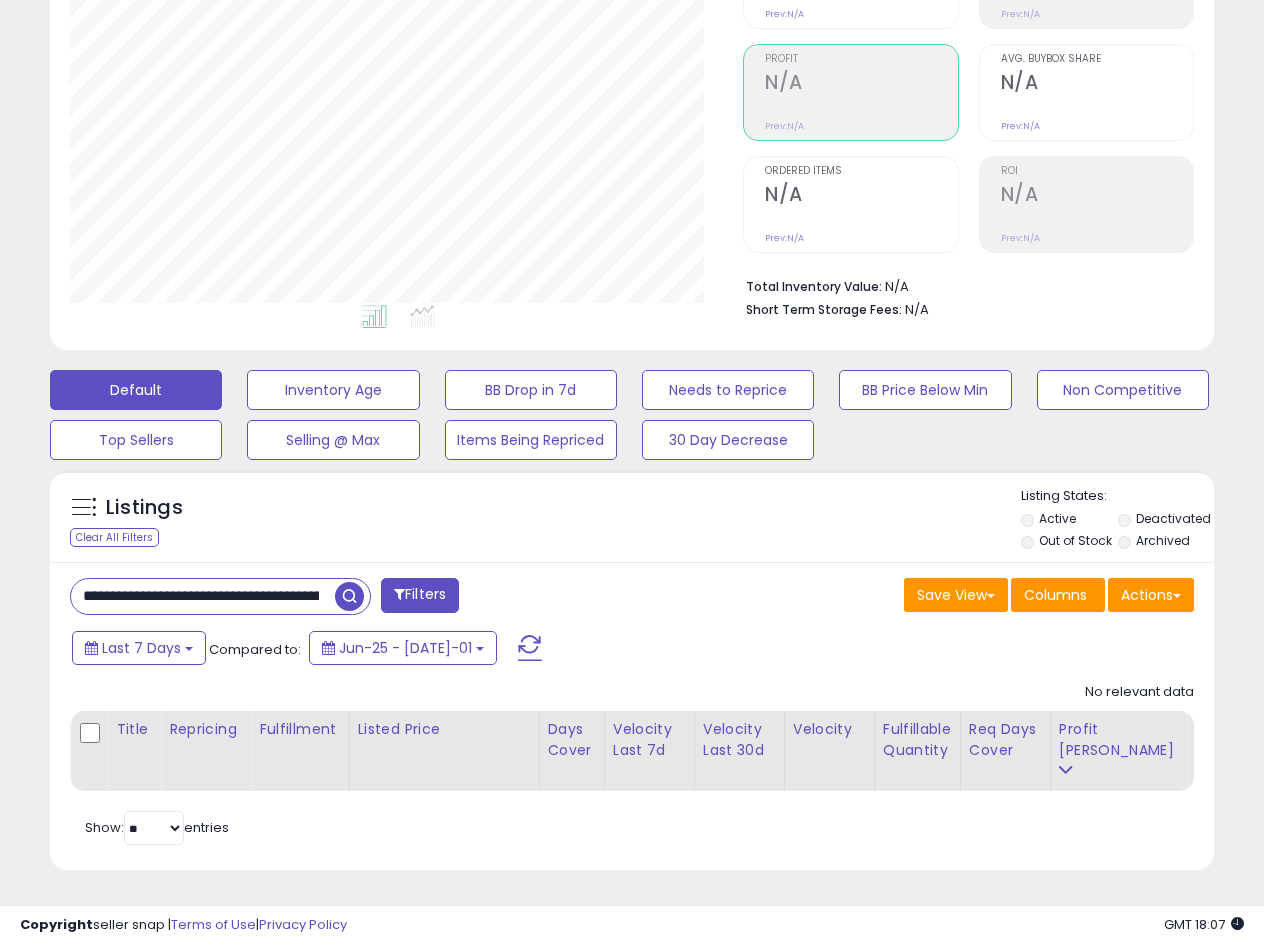 scroll, scrollTop: 999590, scrollLeft: 999327, axis: both 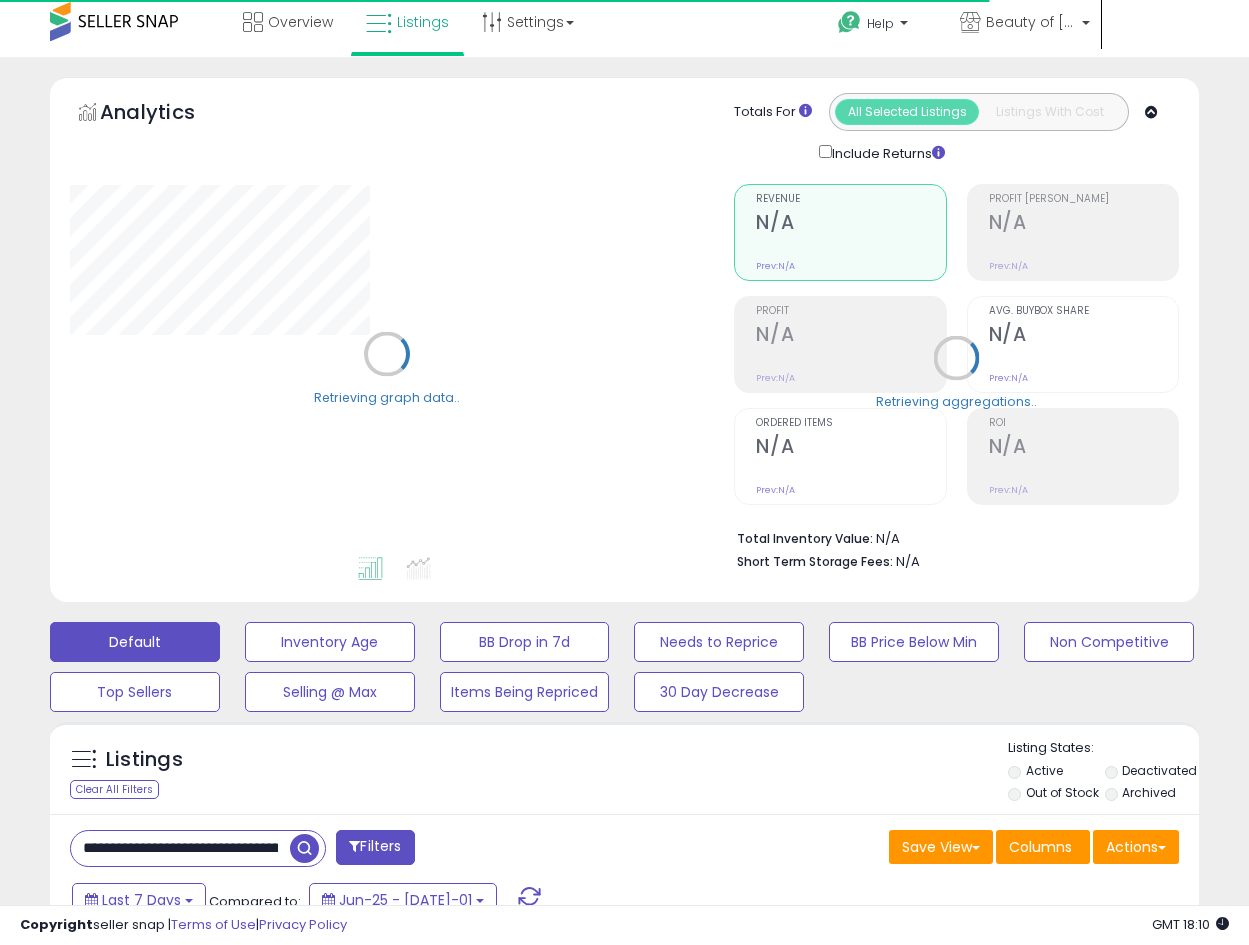 click on "**********" at bounding box center [180, 848] 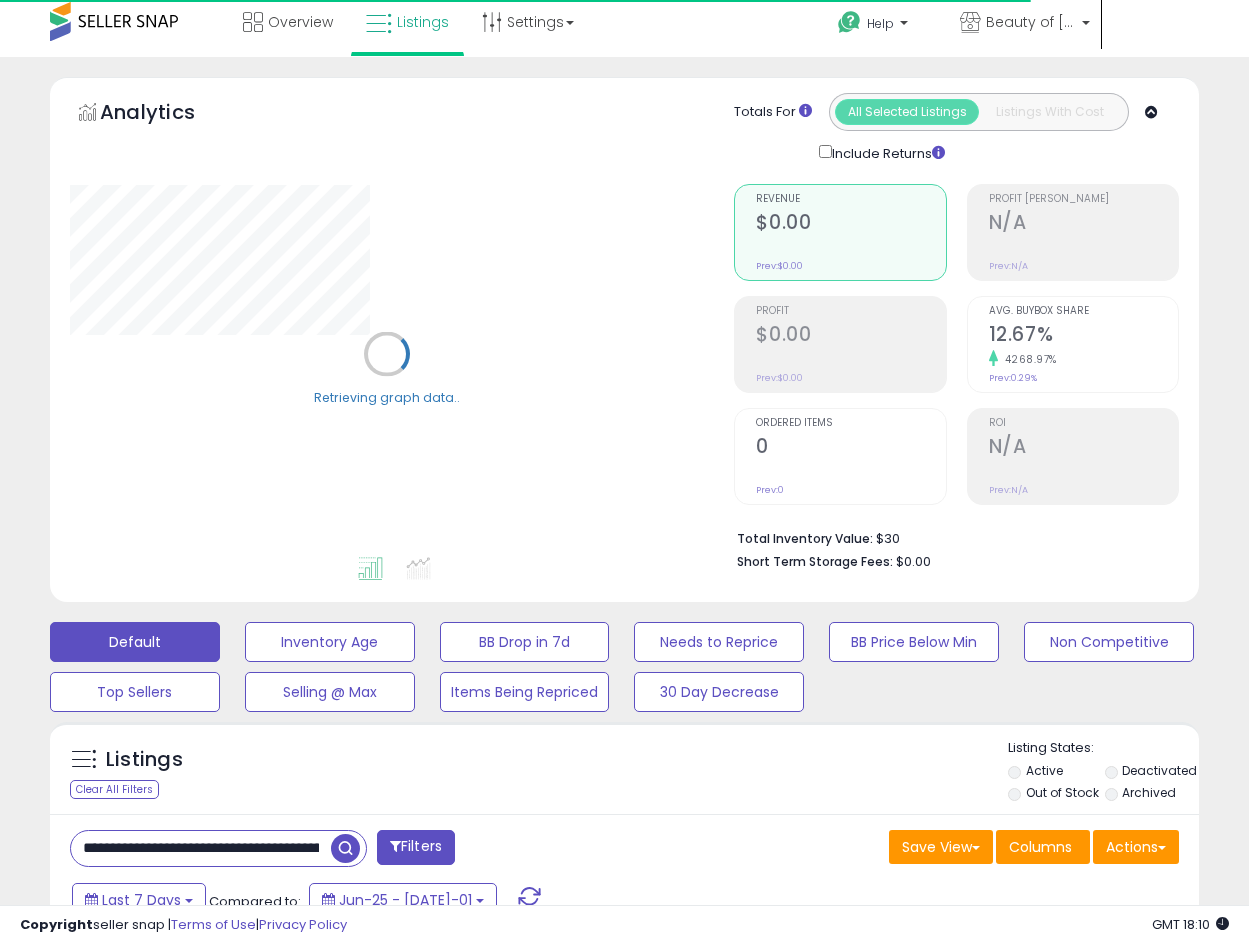 click on "**********" at bounding box center [201, 848] 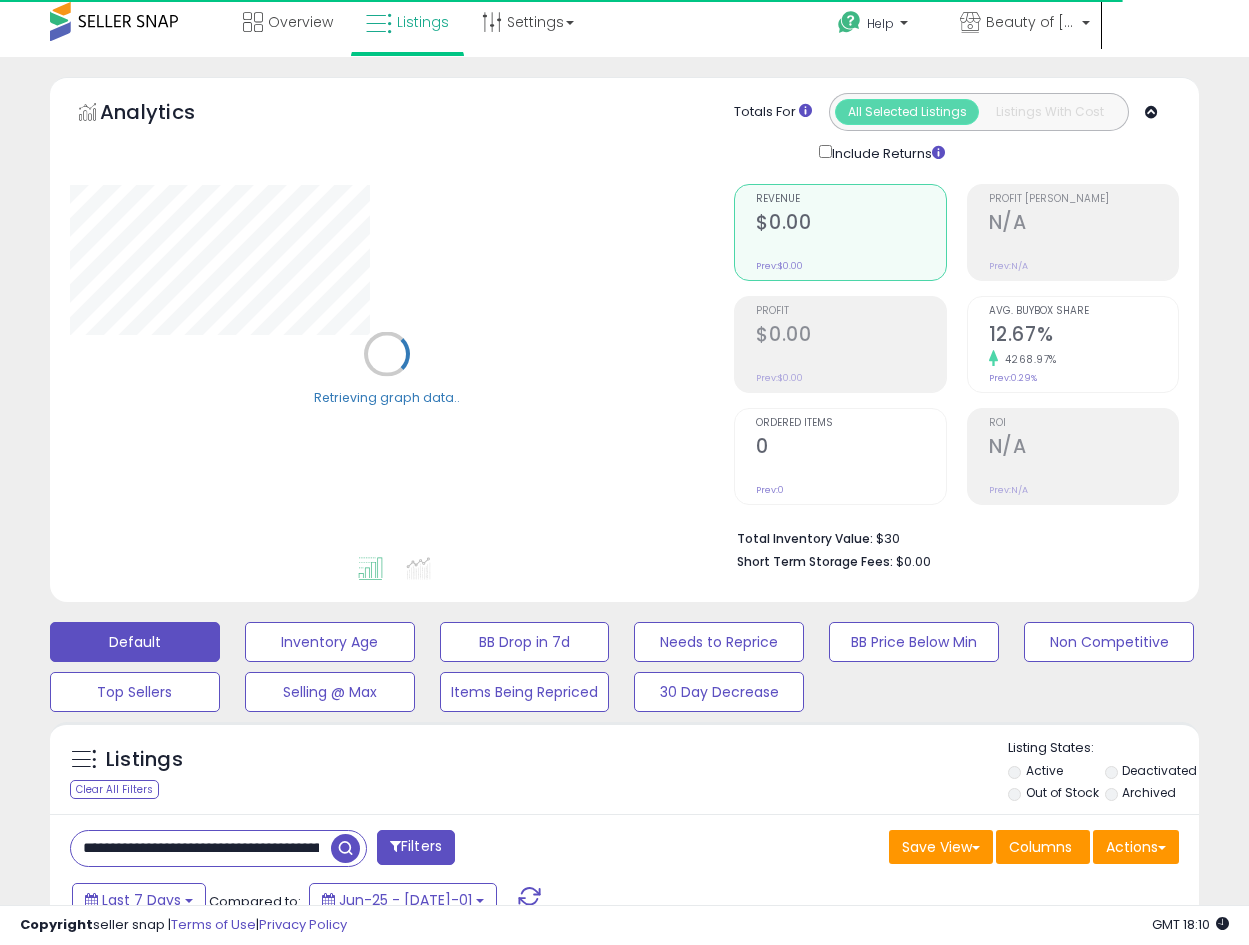 paste 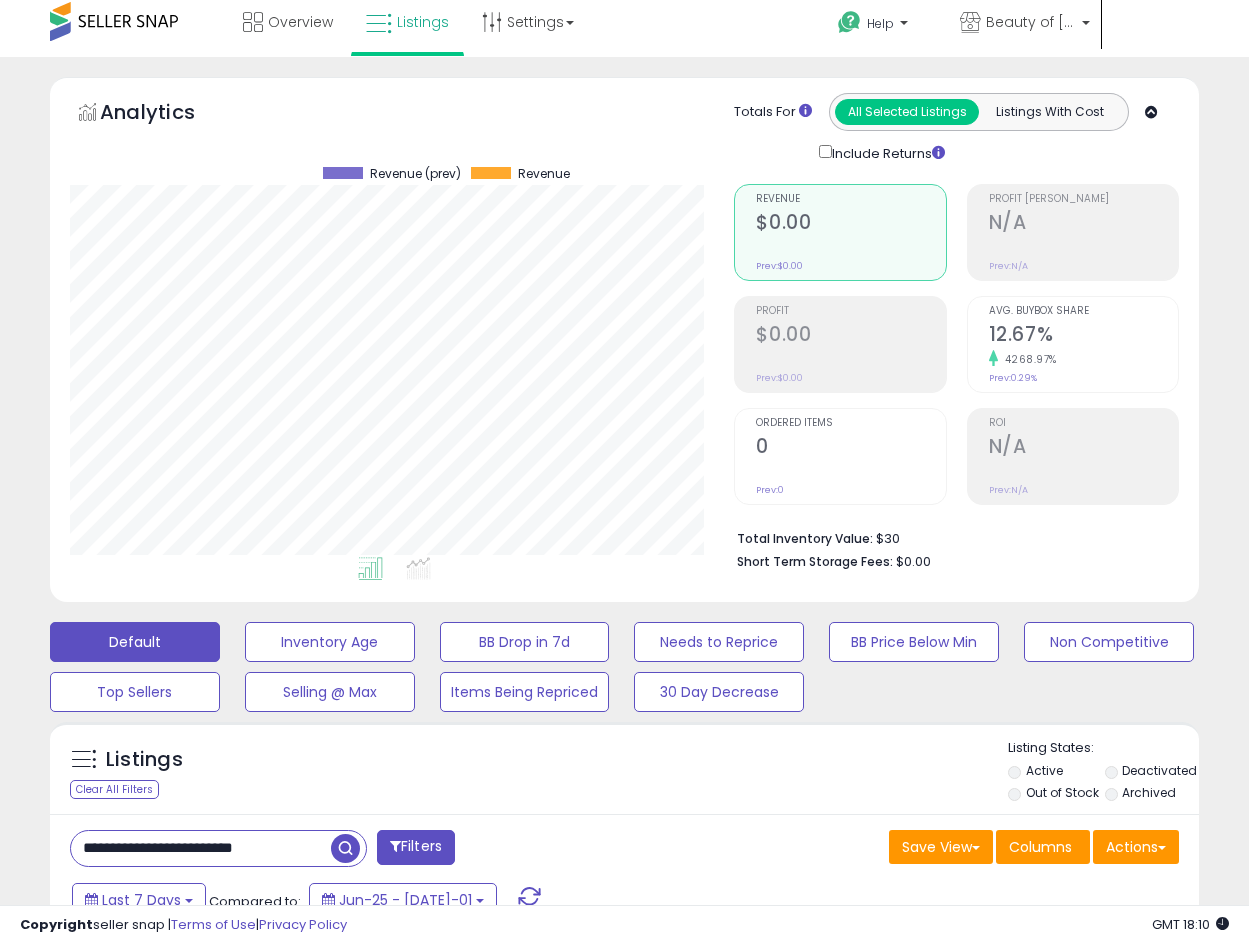 scroll, scrollTop: 999590, scrollLeft: 999336, axis: both 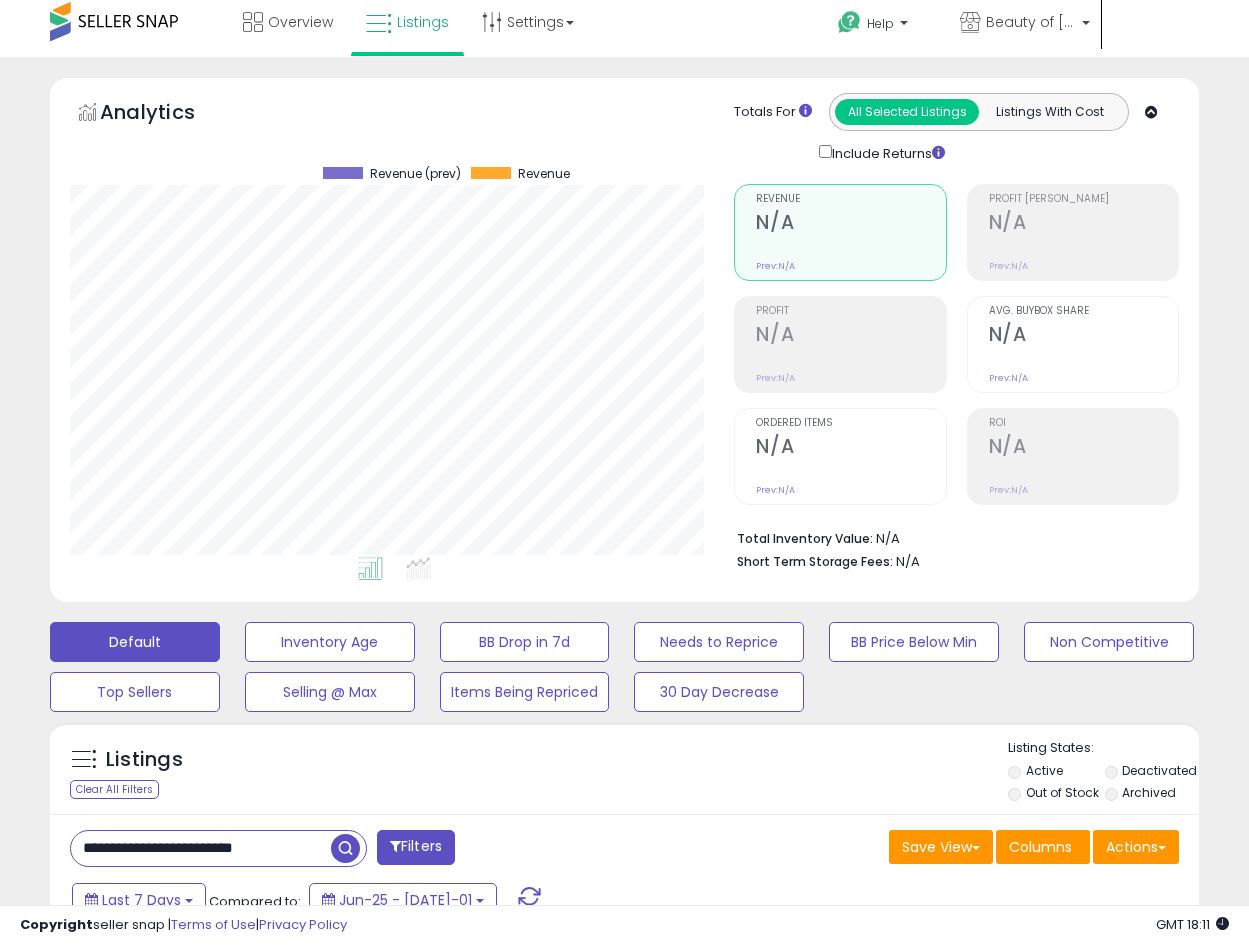 click on "**********" at bounding box center (201, 848) 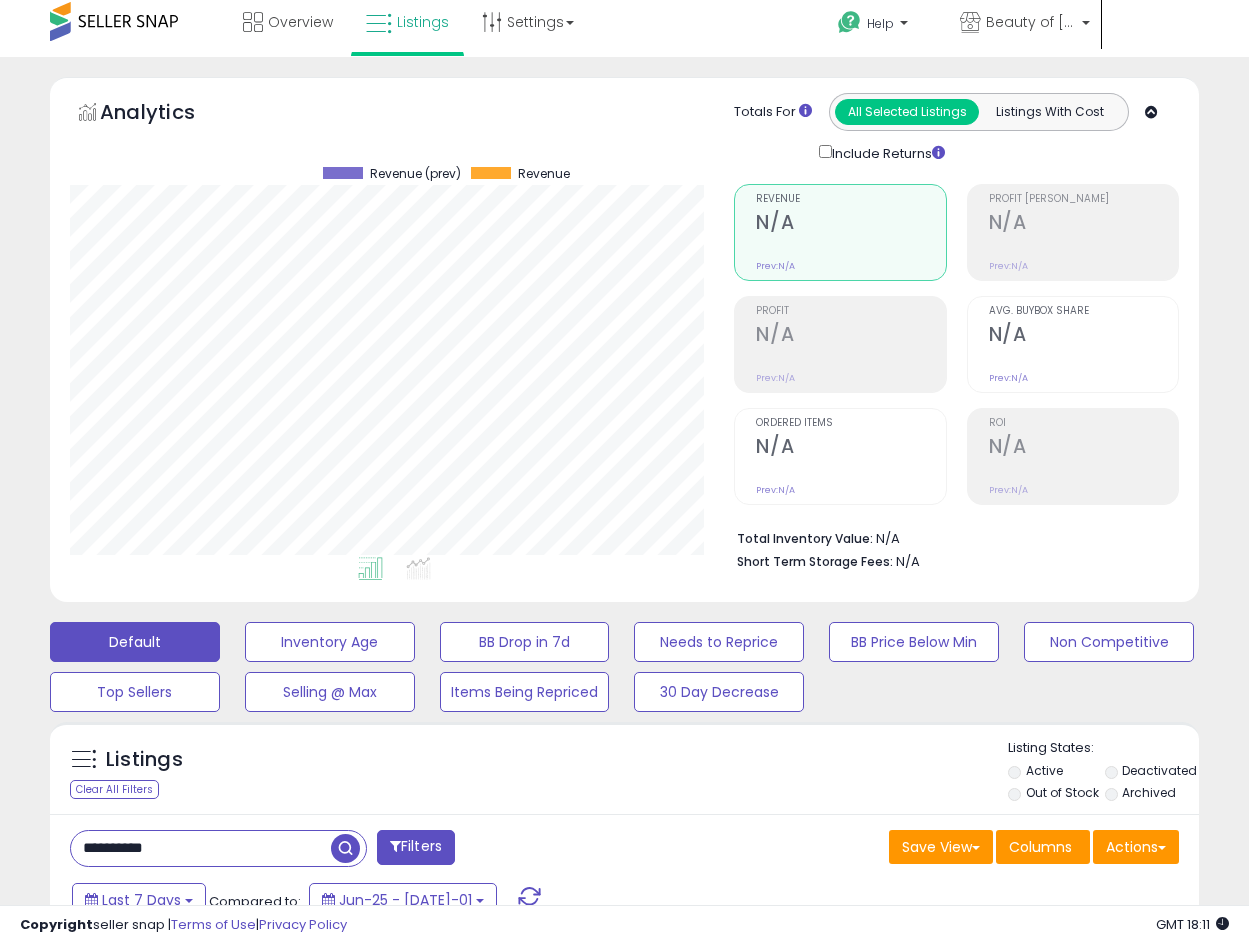 click at bounding box center (345, 848) 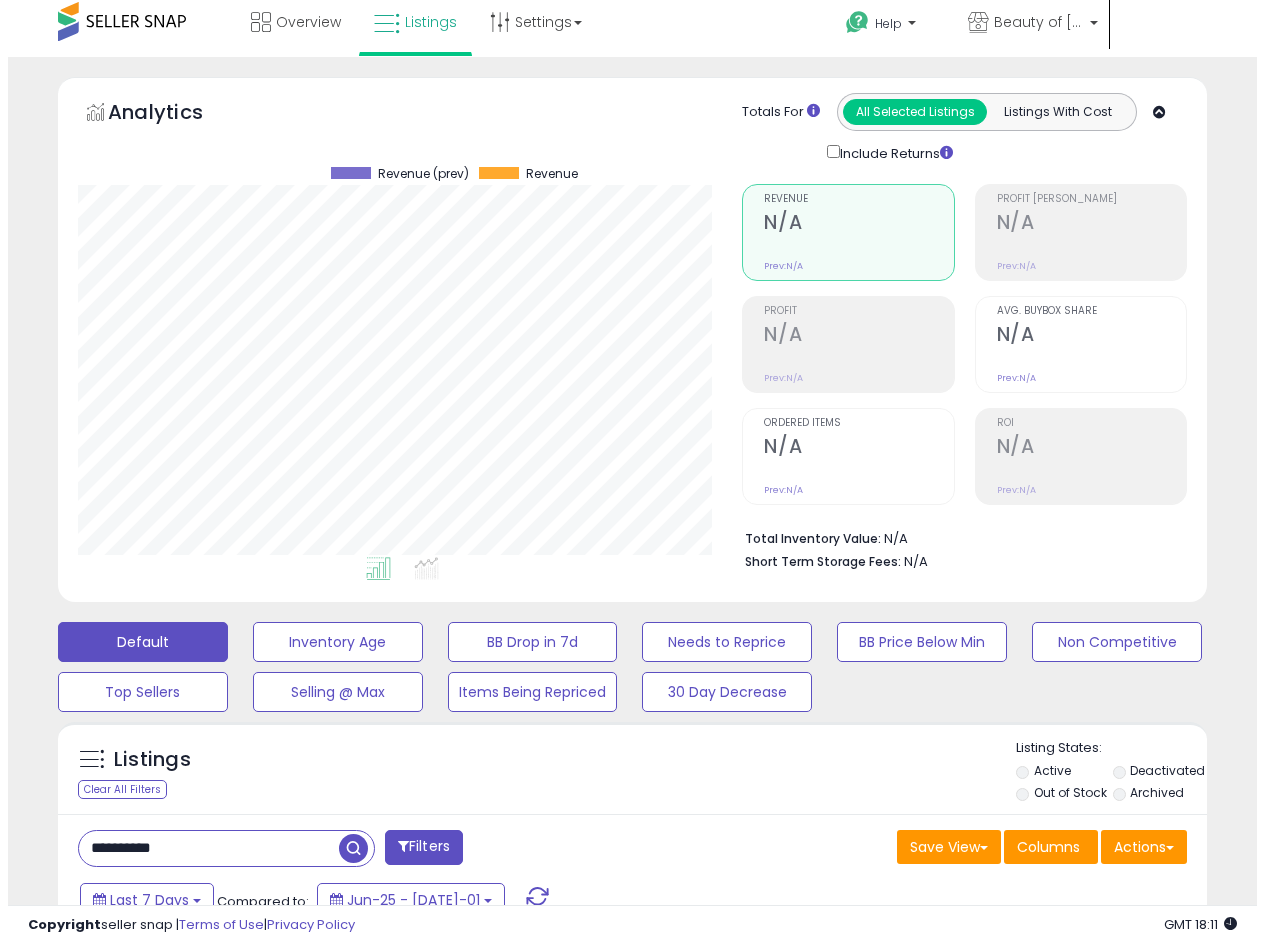 scroll, scrollTop: 410, scrollLeft: 673, axis: both 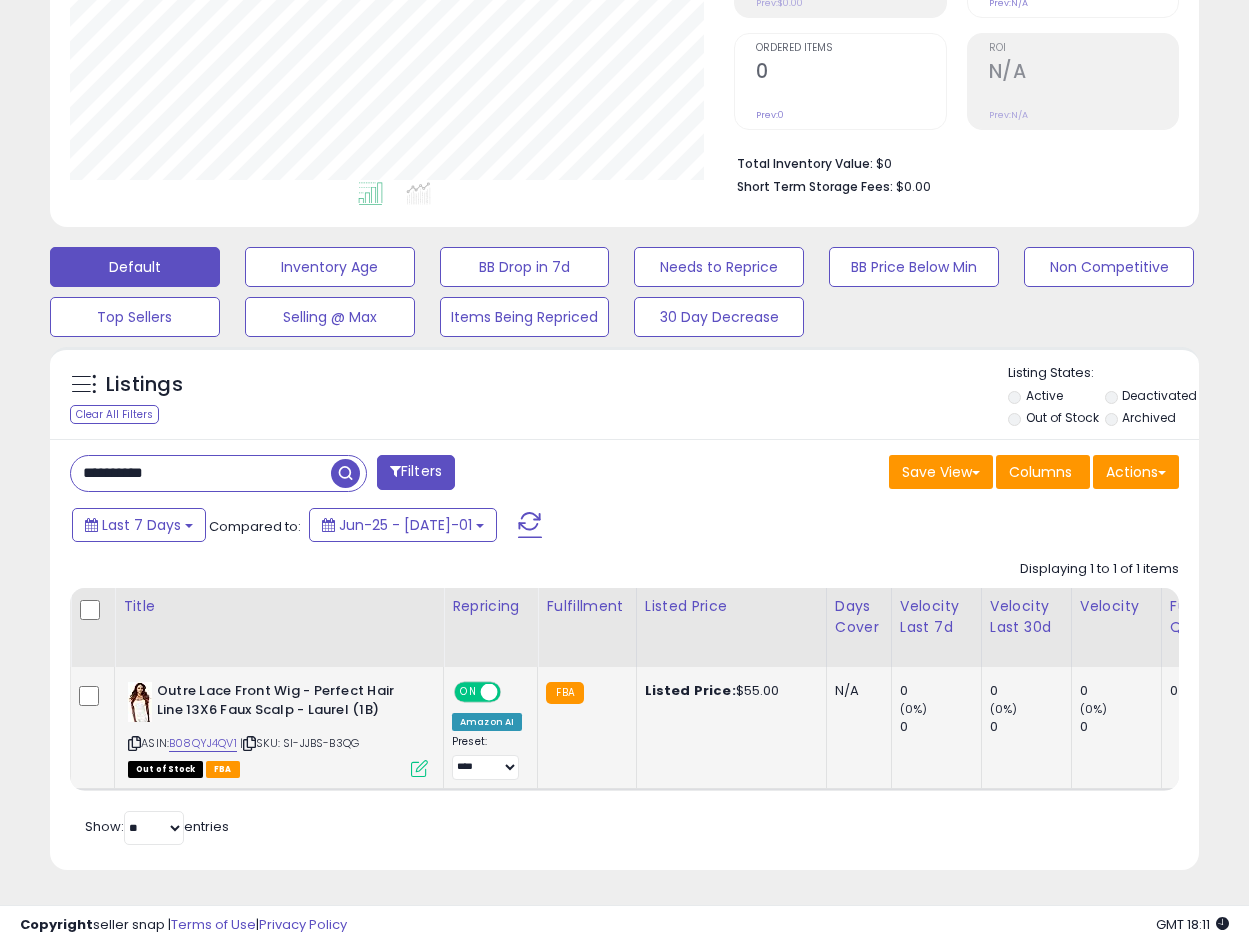 click at bounding box center (419, 768) 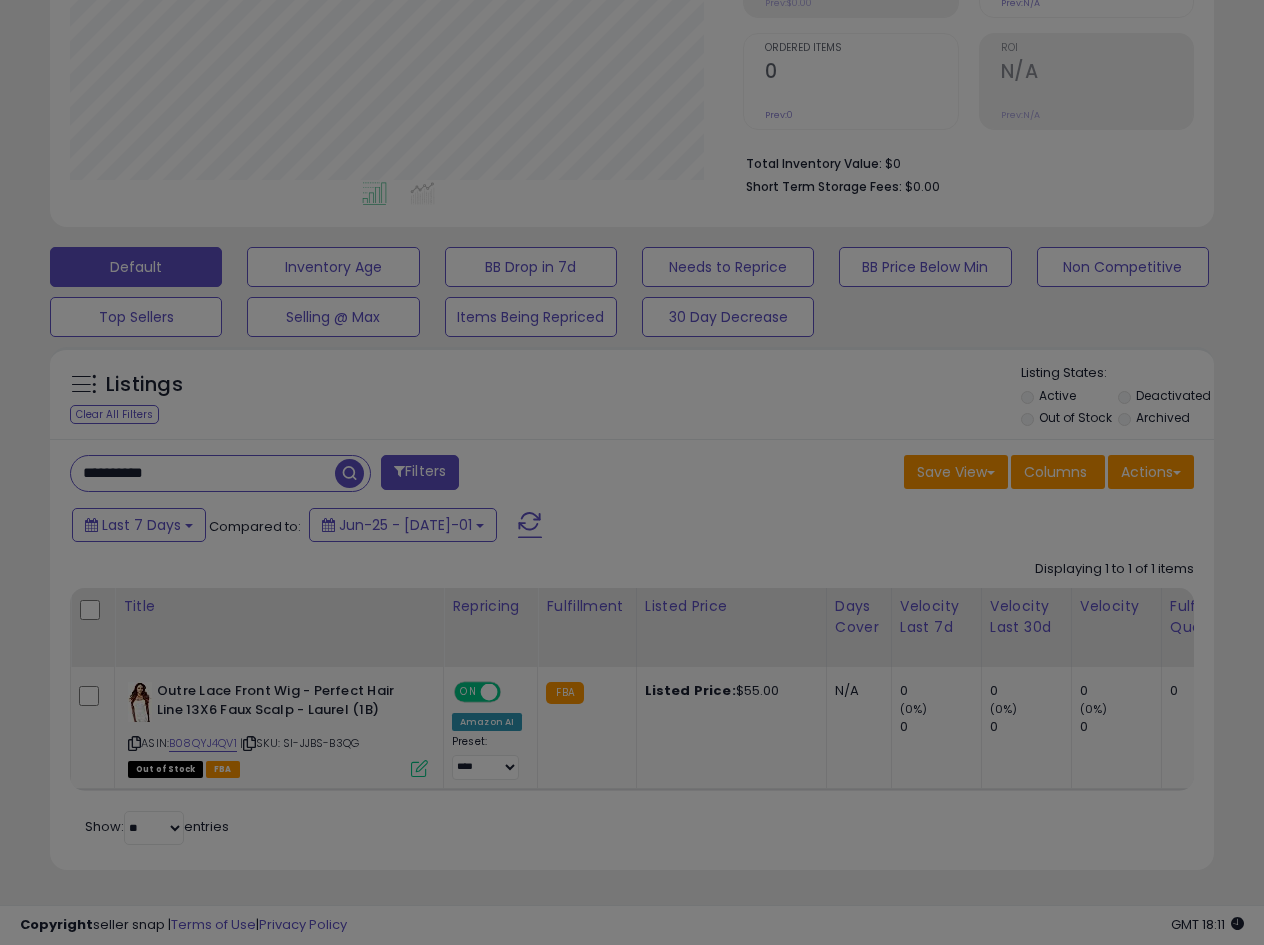 scroll, scrollTop: 999590, scrollLeft: 999327, axis: both 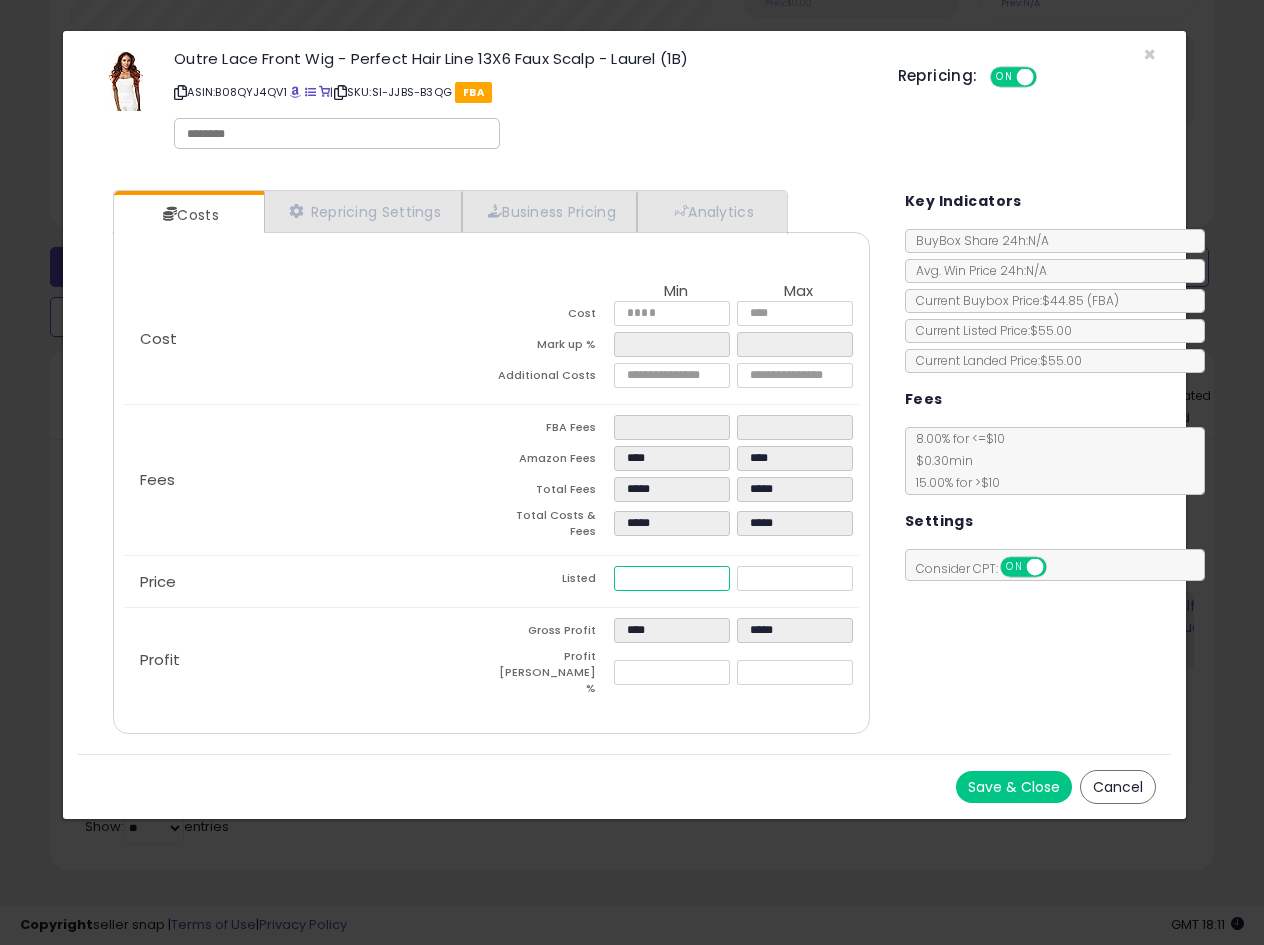 click on "*****" at bounding box center (672, 578) 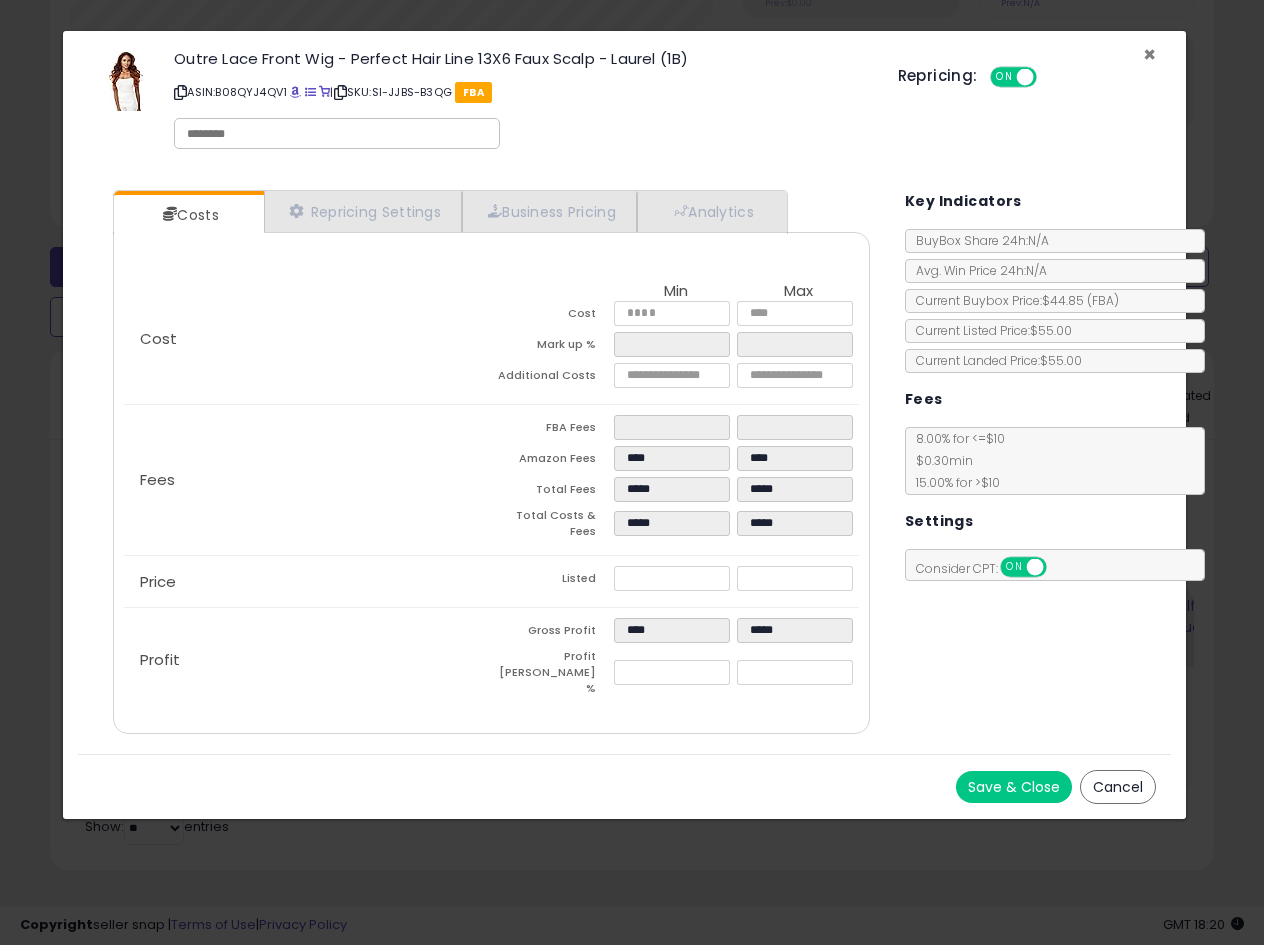drag, startPoint x: 1146, startPoint y: 50, endPoint x: 811, endPoint y: 226, distance: 378.41907 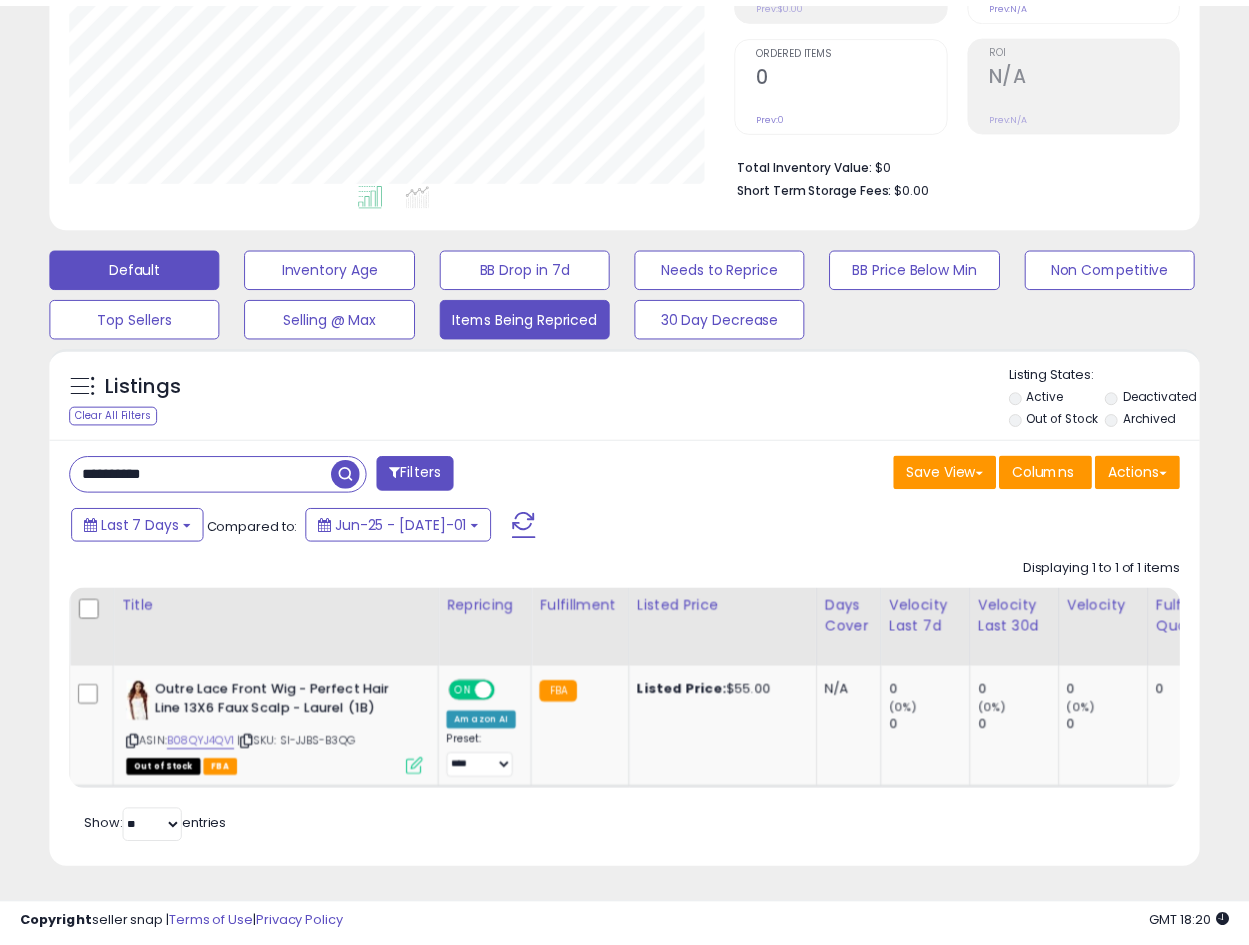 scroll, scrollTop: 410, scrollLeft: 665, axis: both 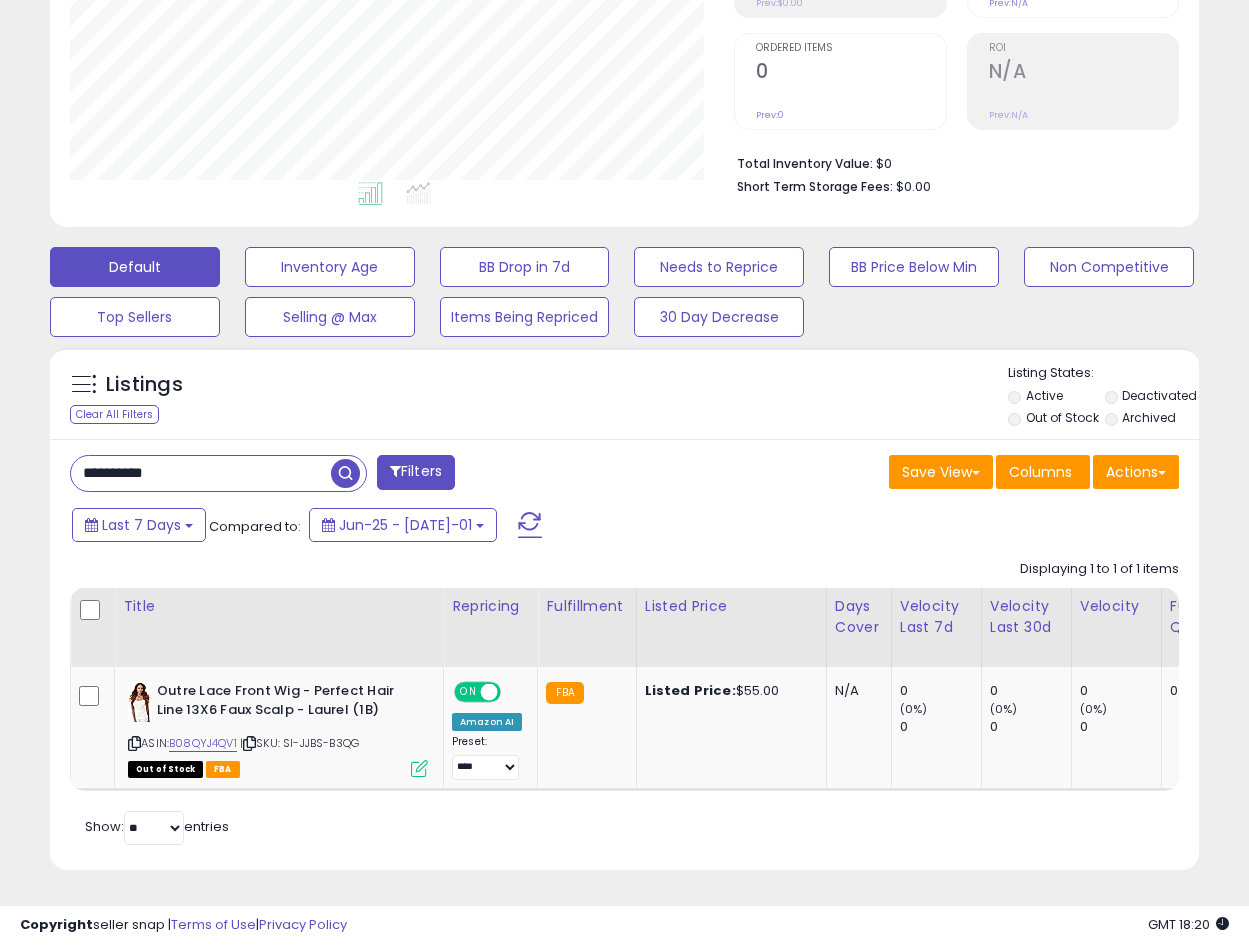 click on "**********" at bounding box center (201, 473) 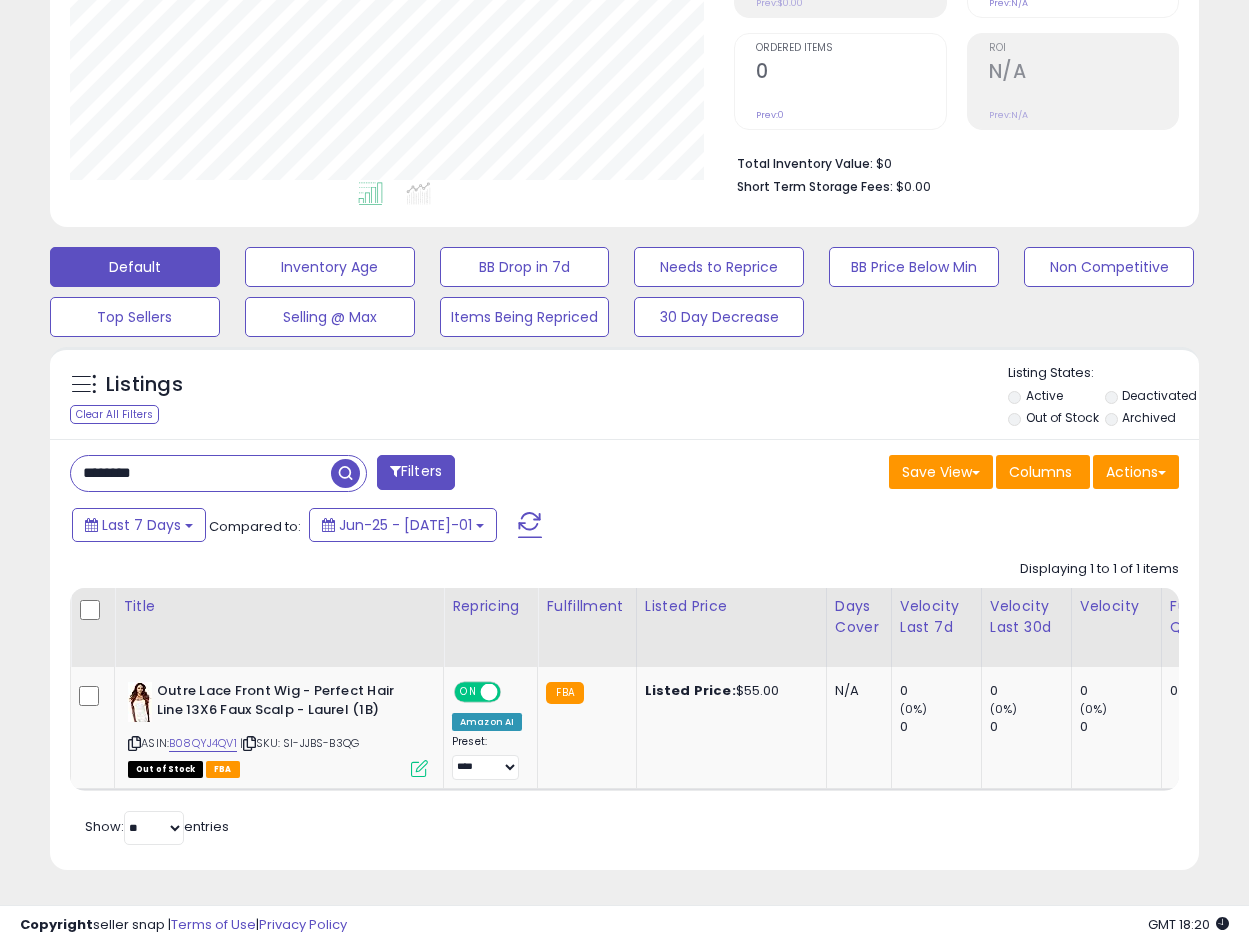 scroll, scrollTop: 999590, scrollLeft: 999327, axis: both 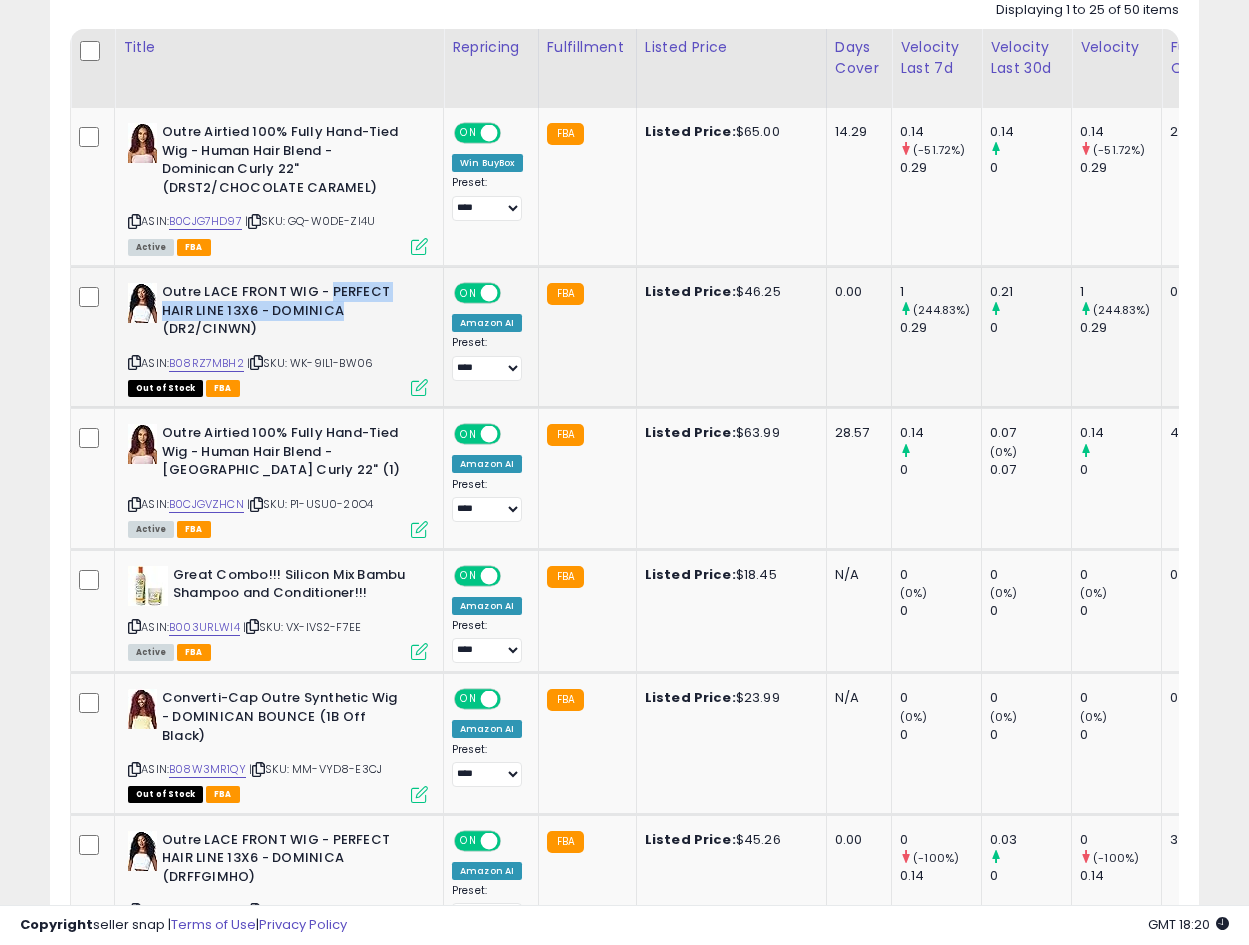 drag, startPoint x: 330, startPoint y: 288, endPoint x: 343, endPoint y: 314, distance: 29.068884 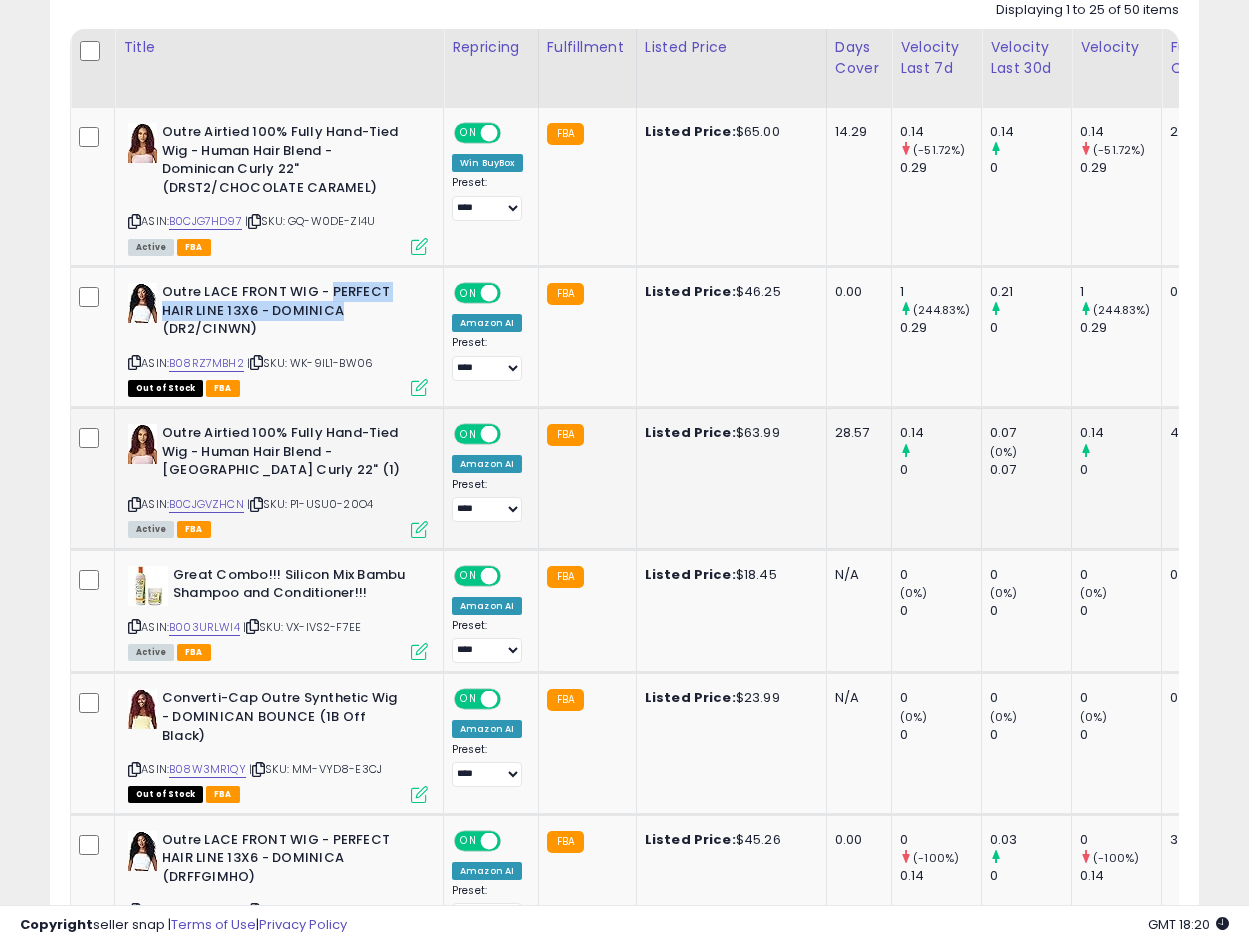scroll, scrollTop: 408, scrollLeft: 0, axis: vertical 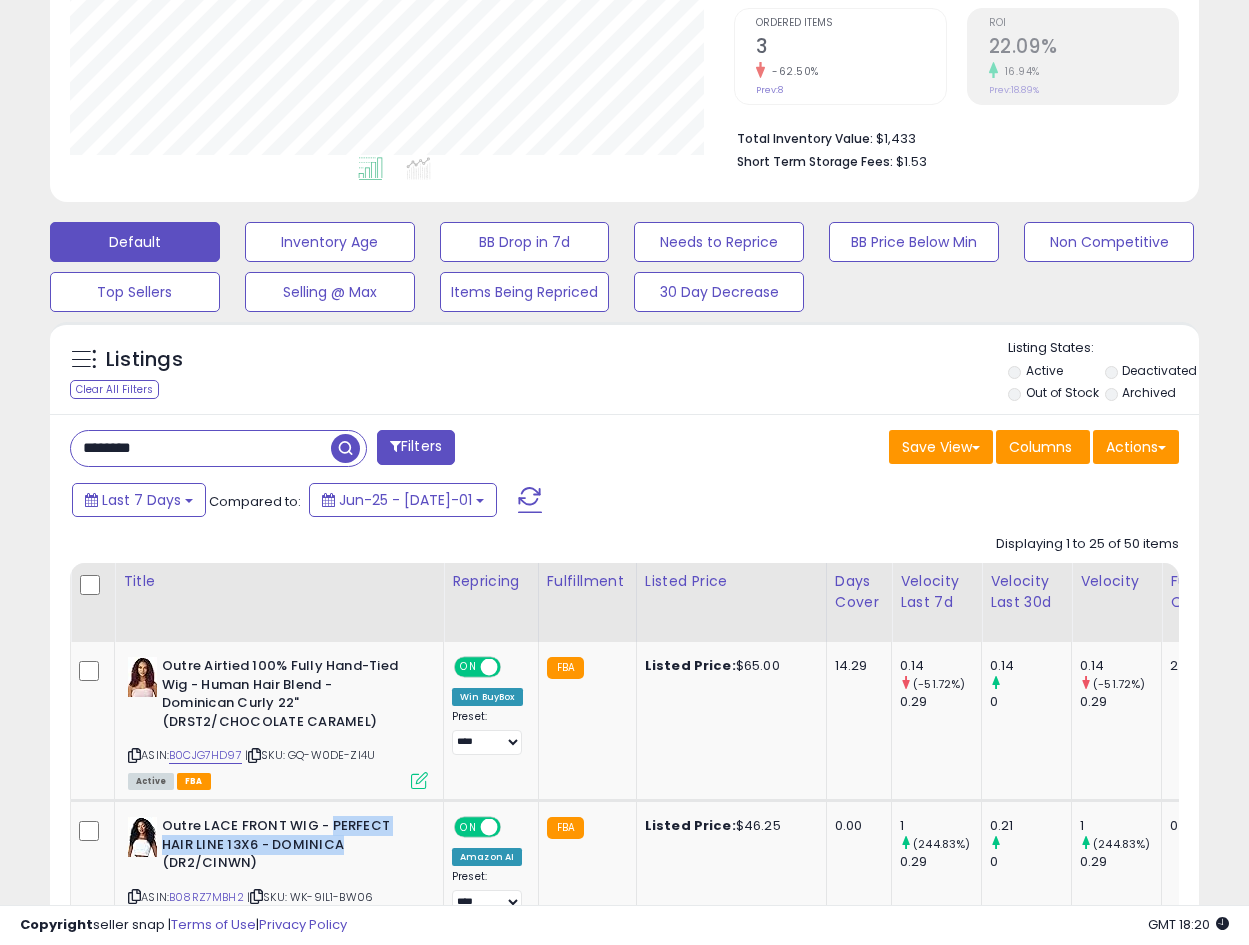 click on "********" at bounding box center (201, 448) 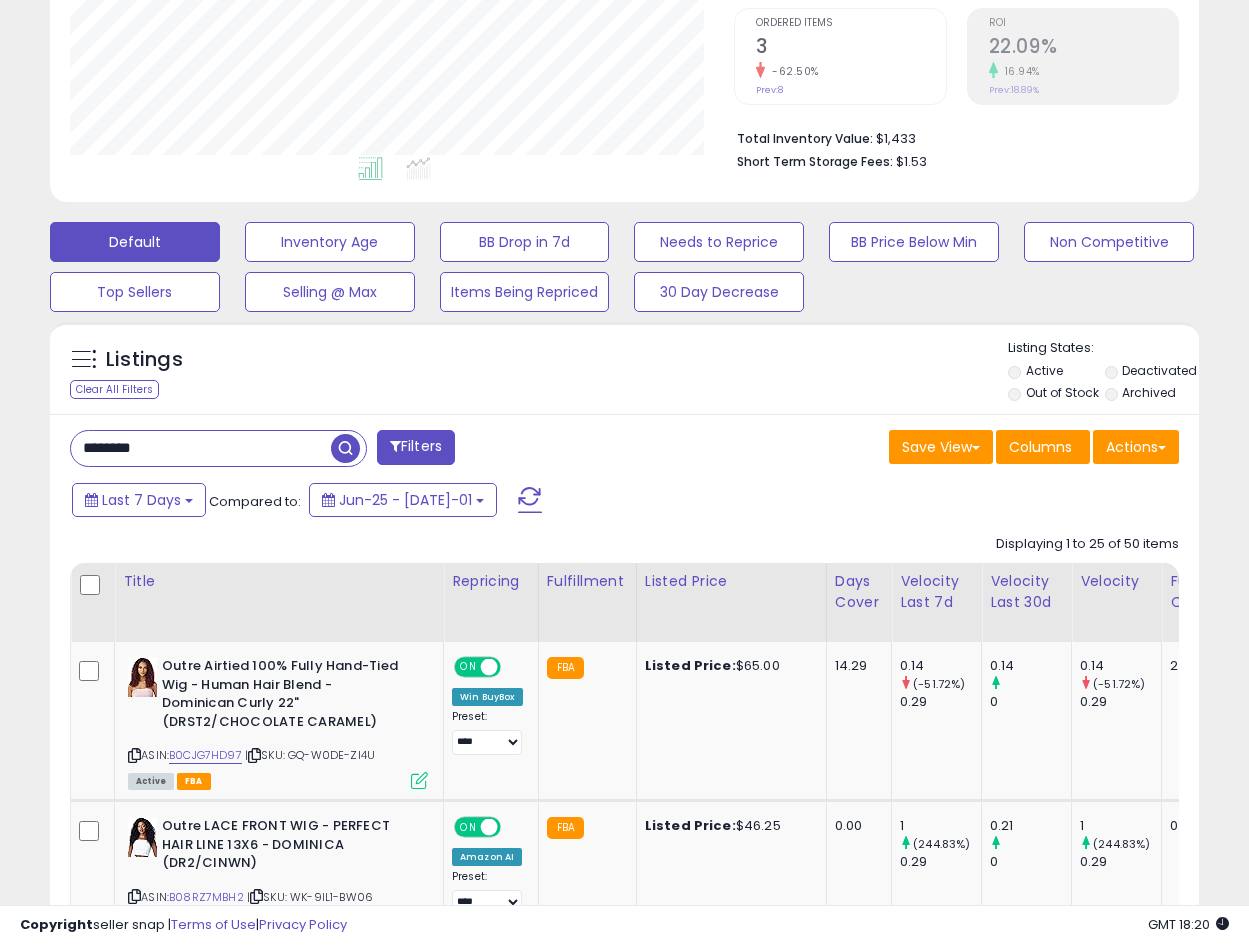 click on "********" at bounding box center (201, 448) 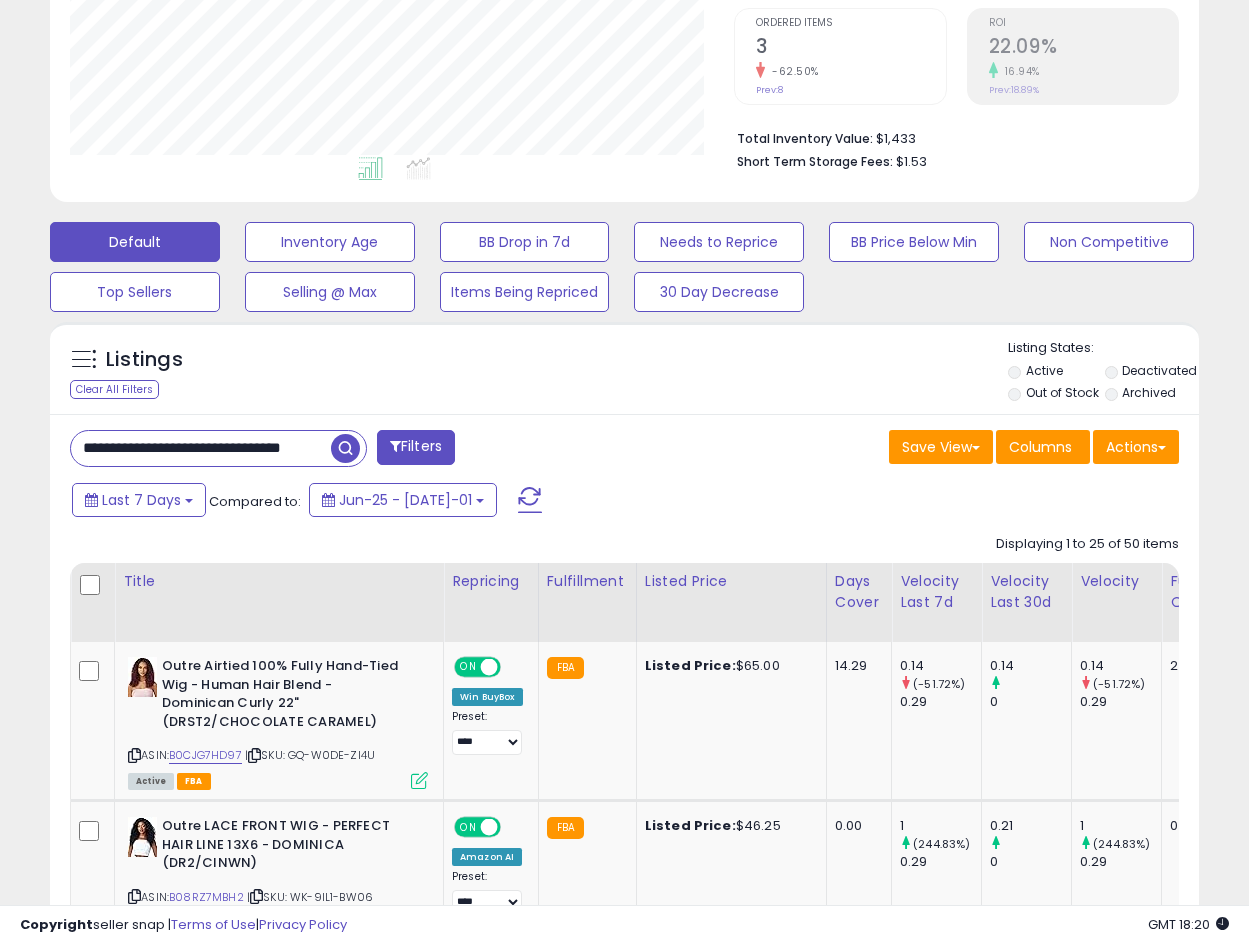 scroll, scrollTop: 0, scrollLeft: 30, axis: horizontal 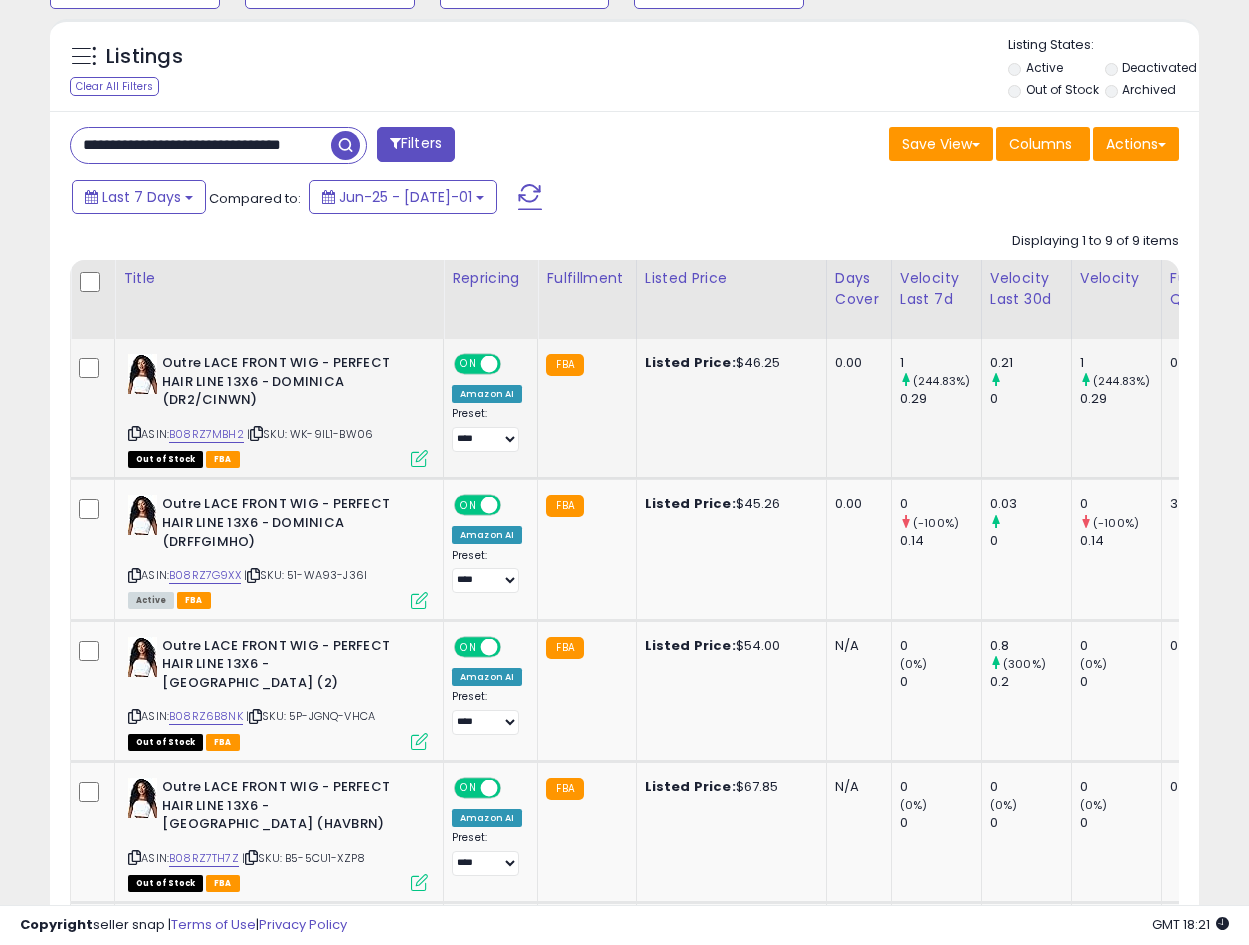 click at bounding box center [419, 458] 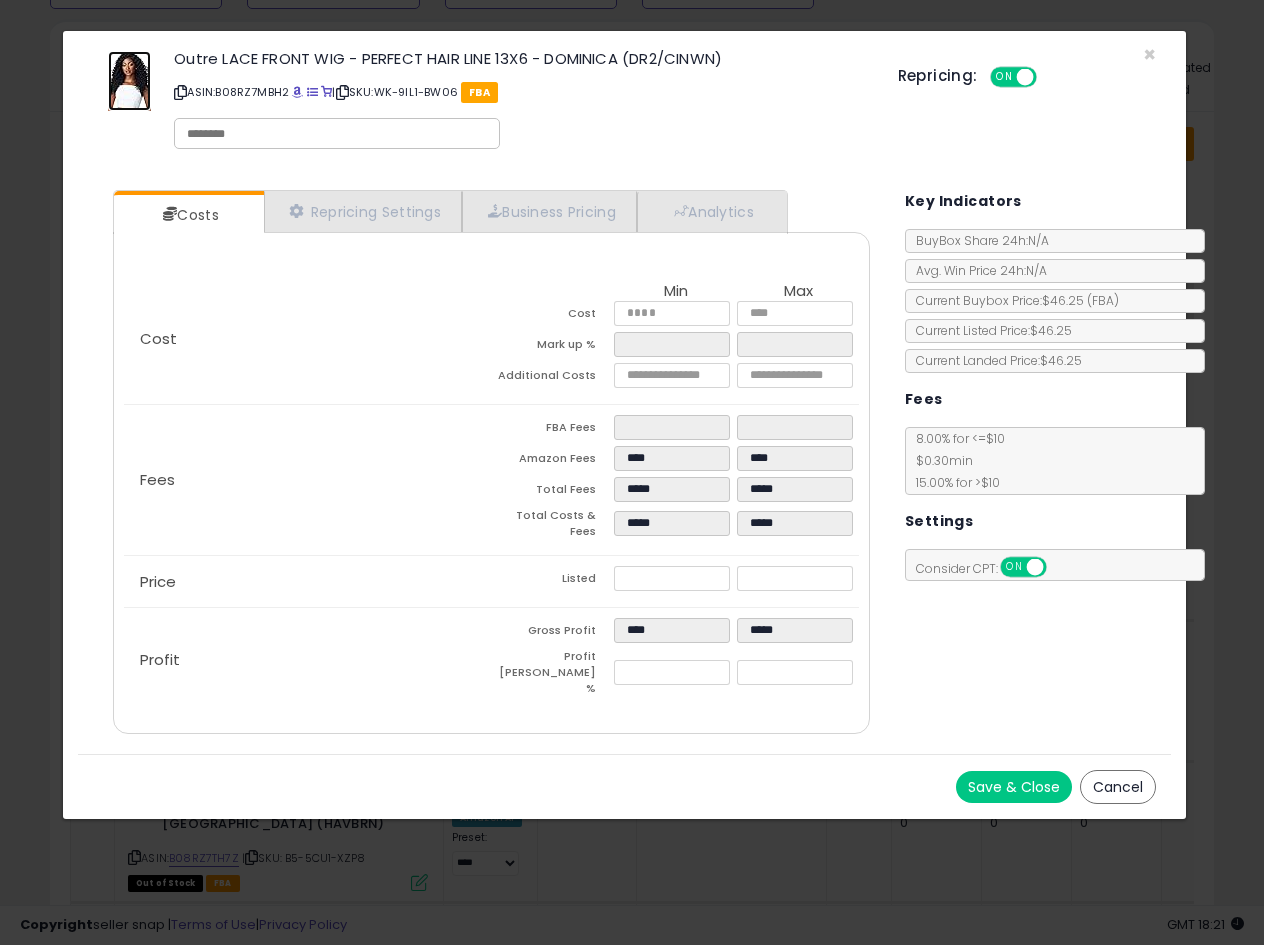 click at bounding box center [129, 81] 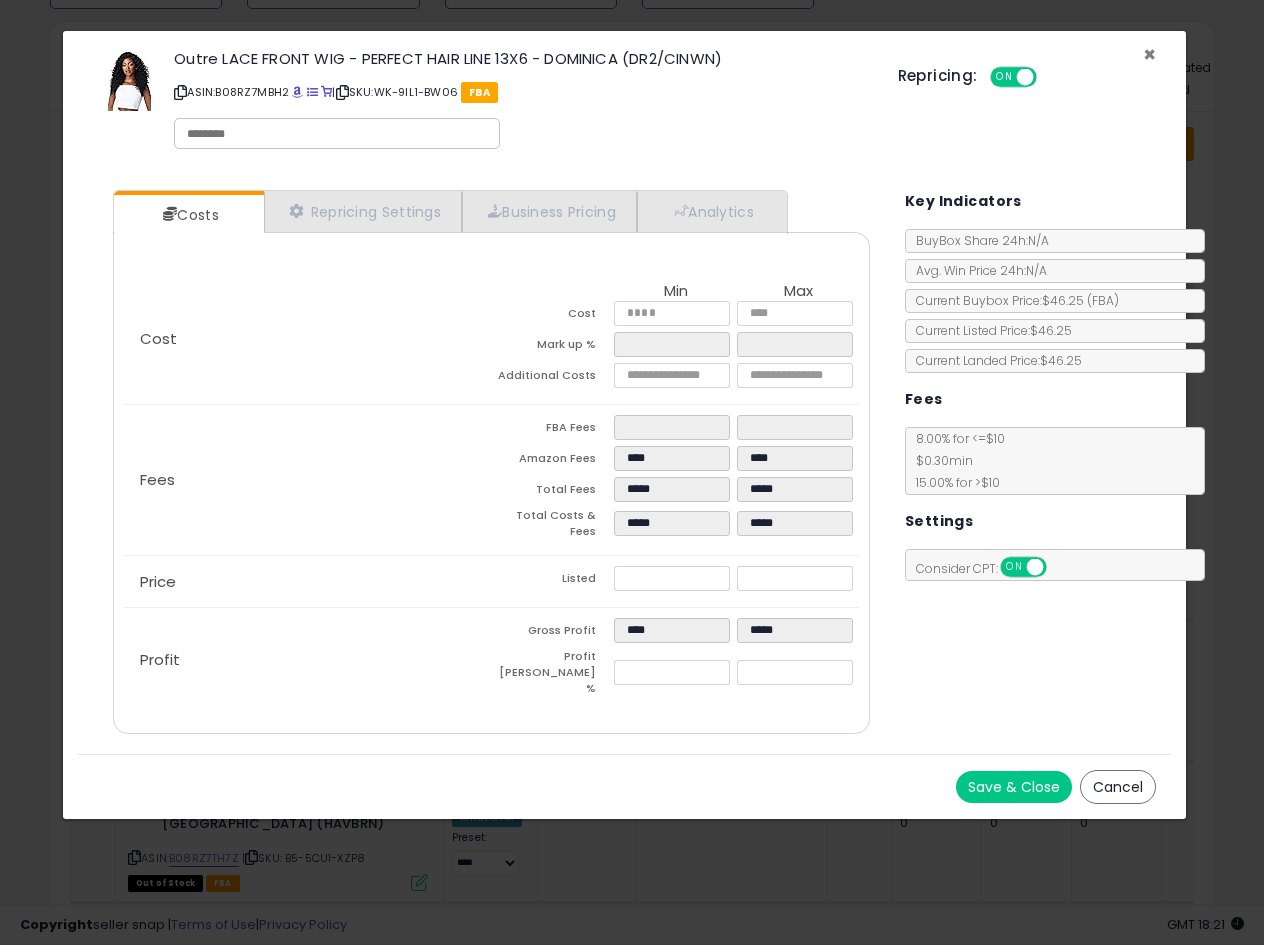 click on "×" at bounding box center [1149, 54] 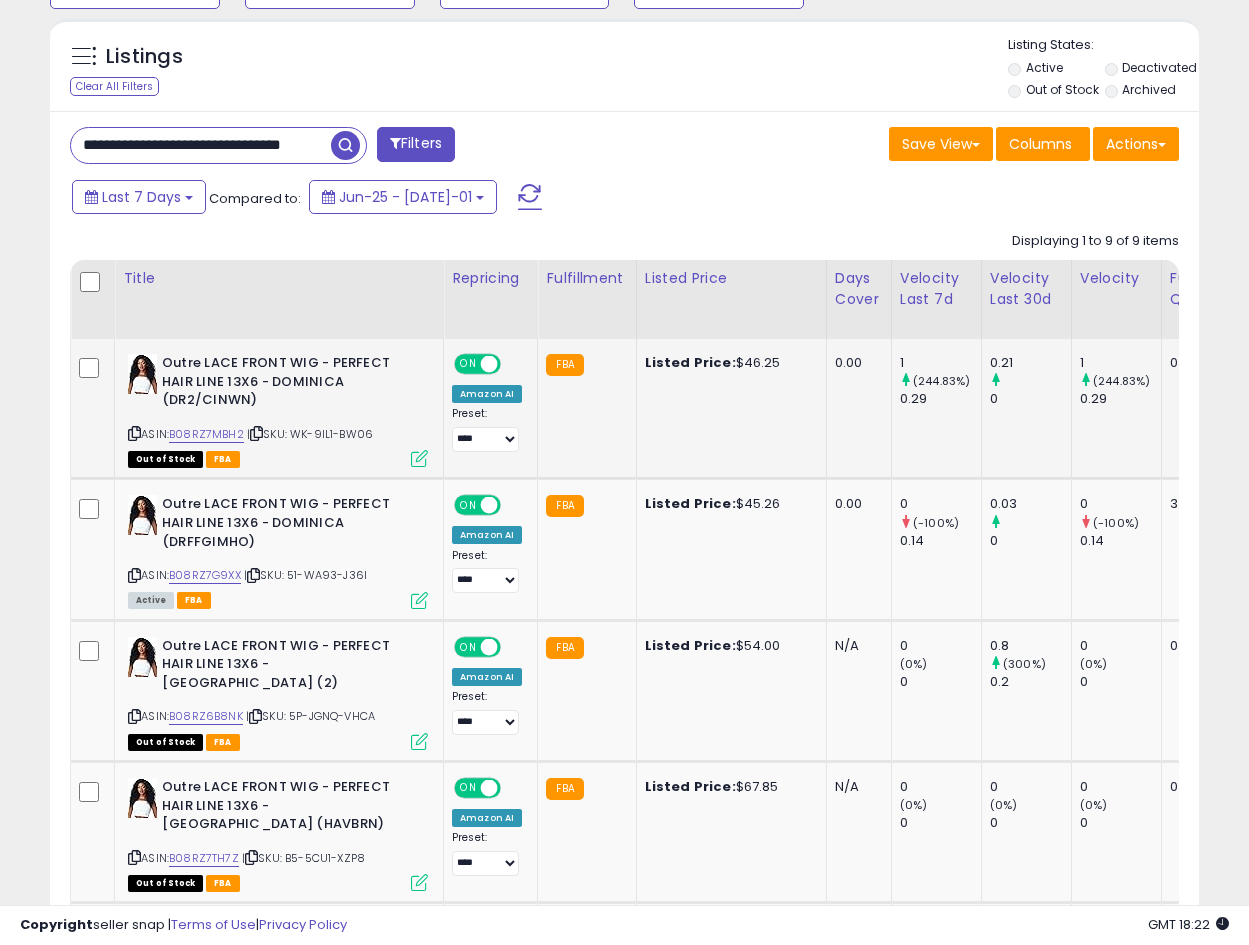 click at bounding box center [419, 458] 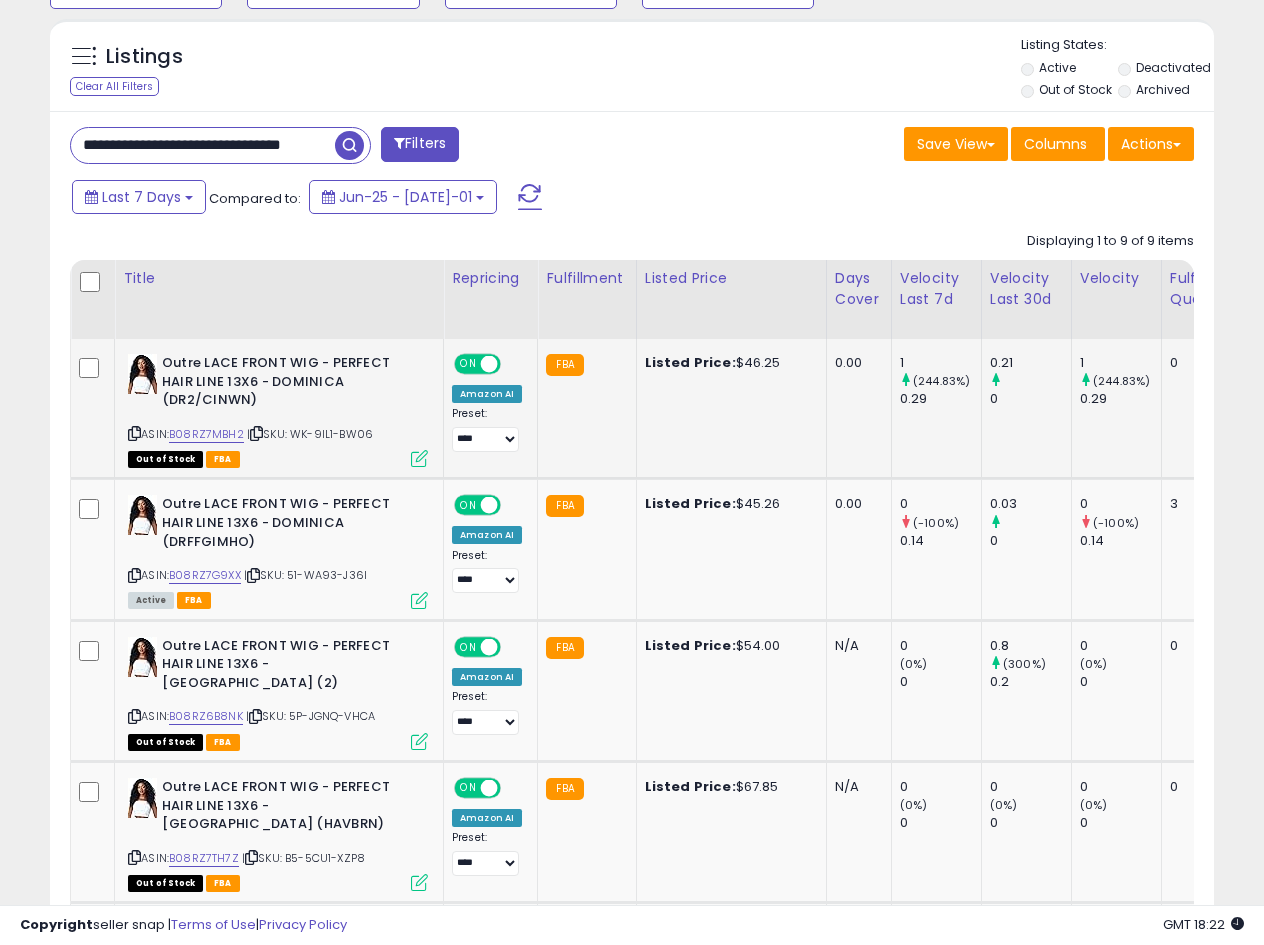 scroll, scrollTop: 999590, scrollLeft: 999327, axis: both 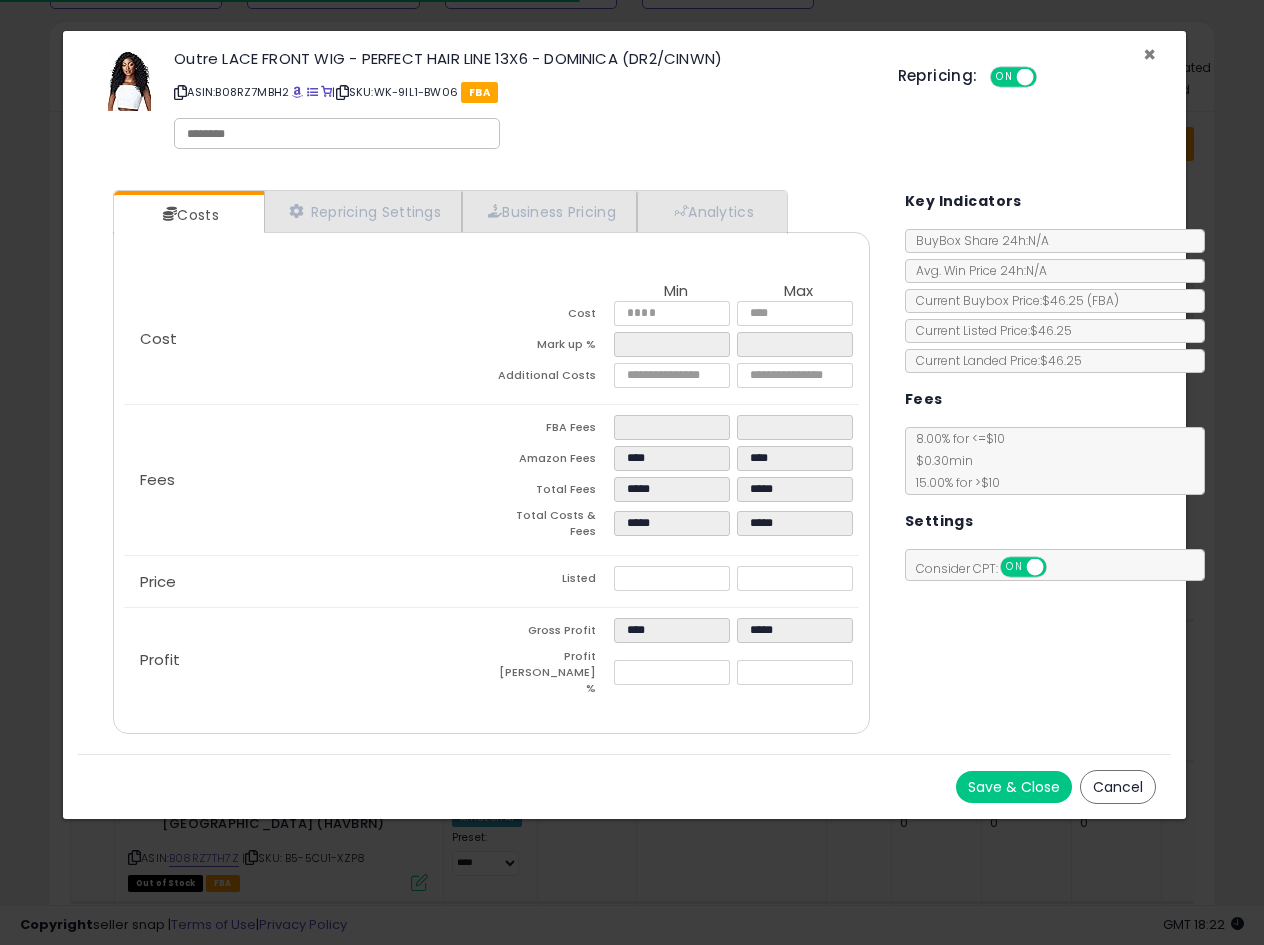 click on "×" at bounding box center [1149, 54] 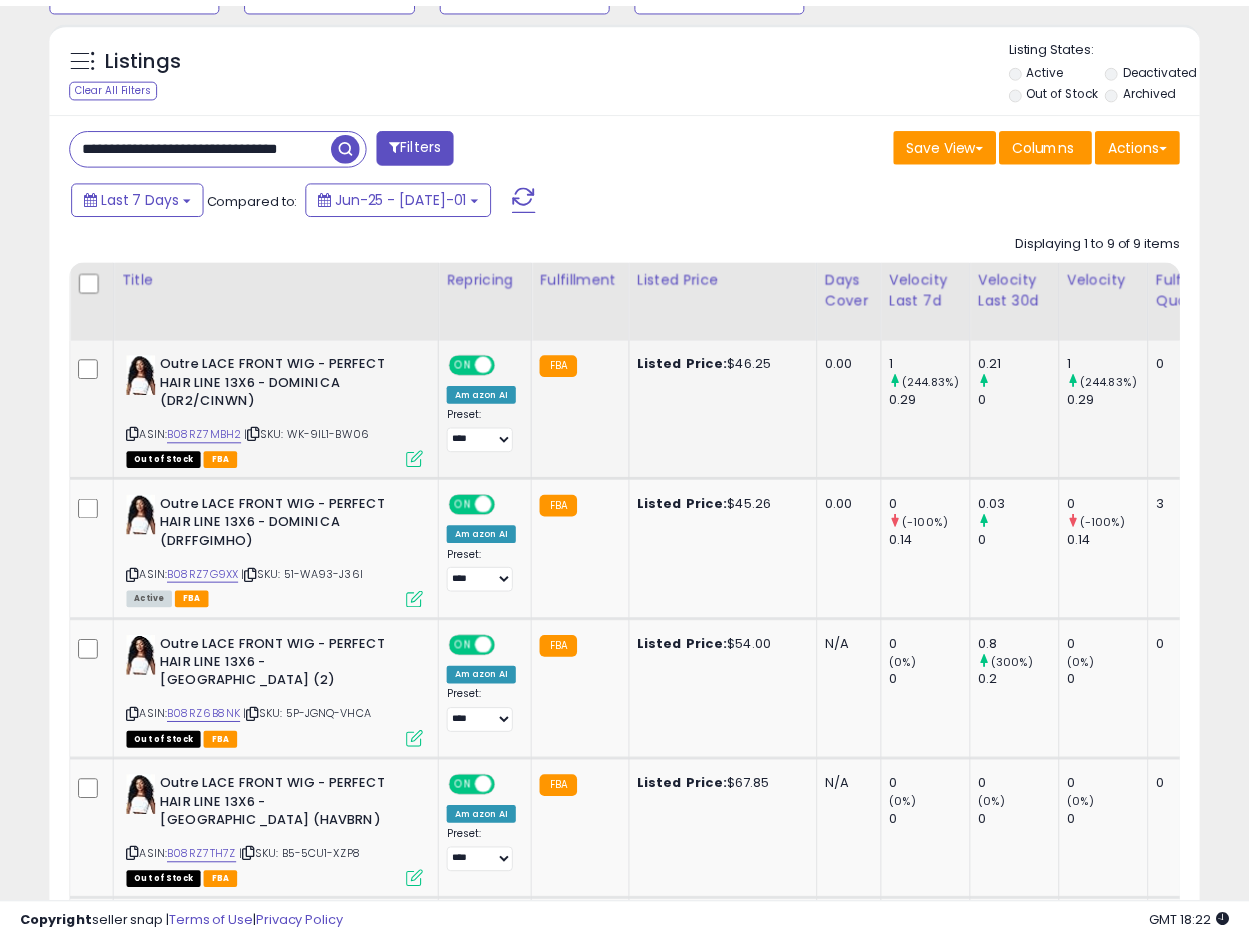 scroll, scrollTop: 410, scrollLeft: 665, axis: both 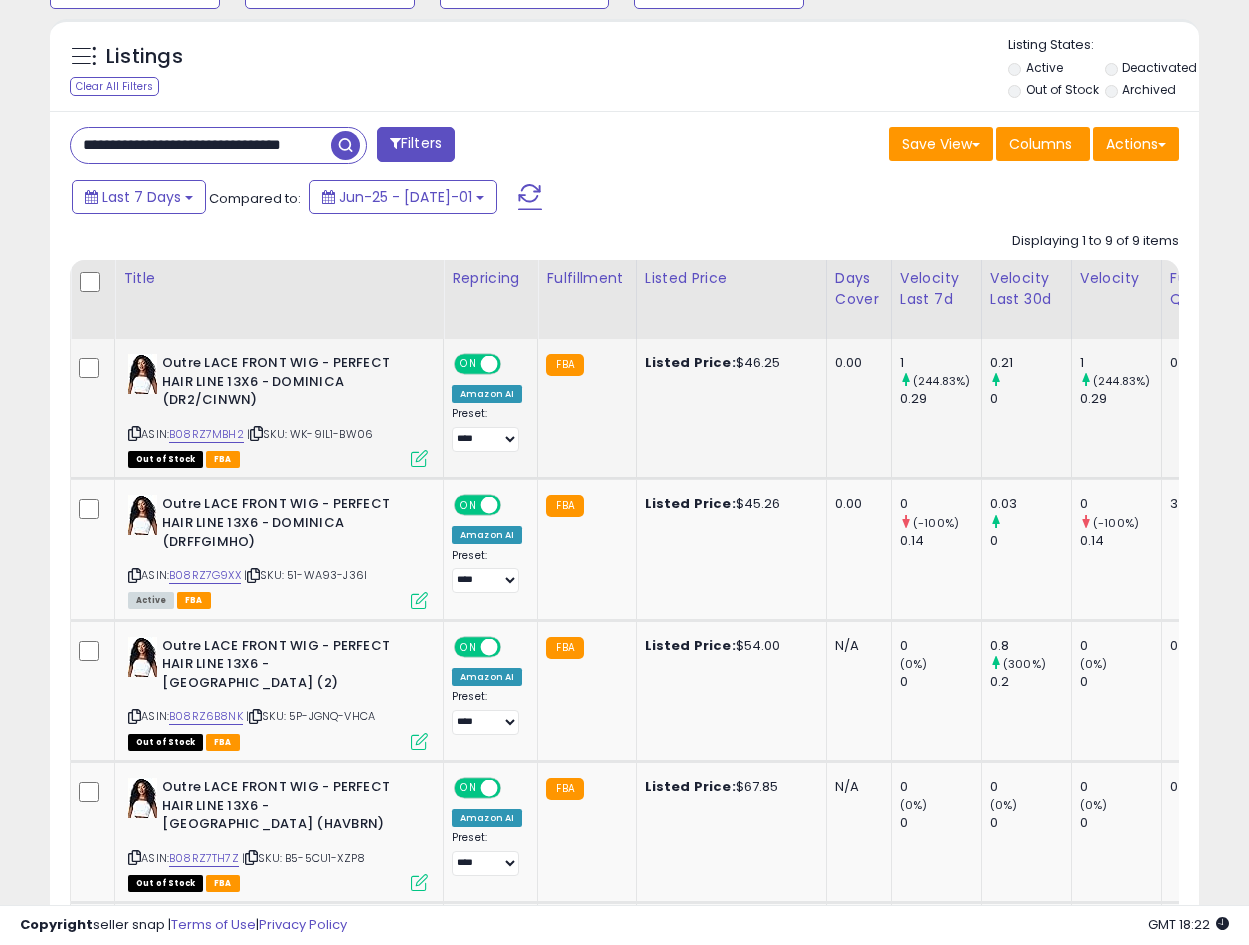 click at bounding box center [419, 458] 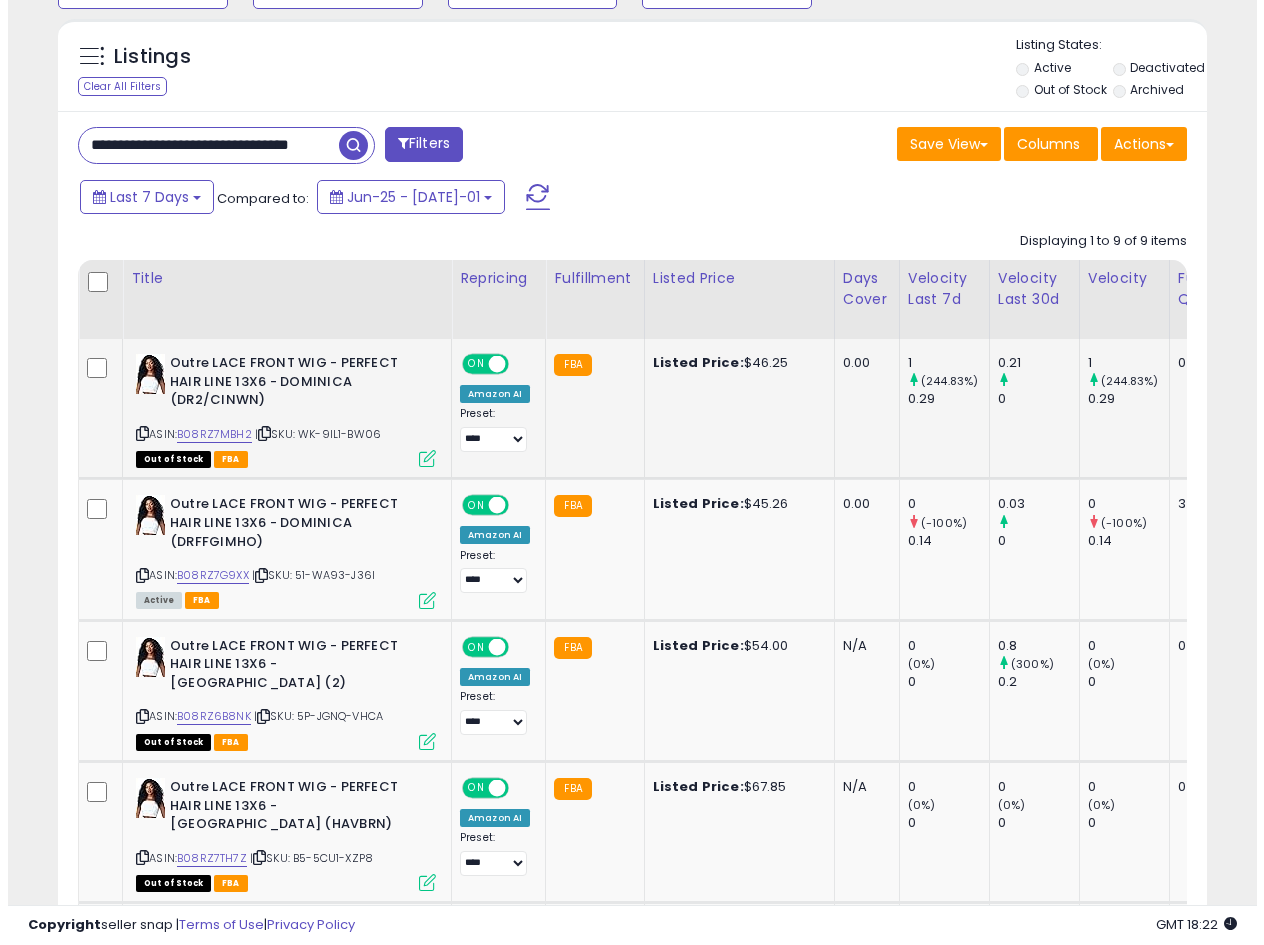 scroll, scrollTop: 999590, scrollLeft: 999327, axis: both 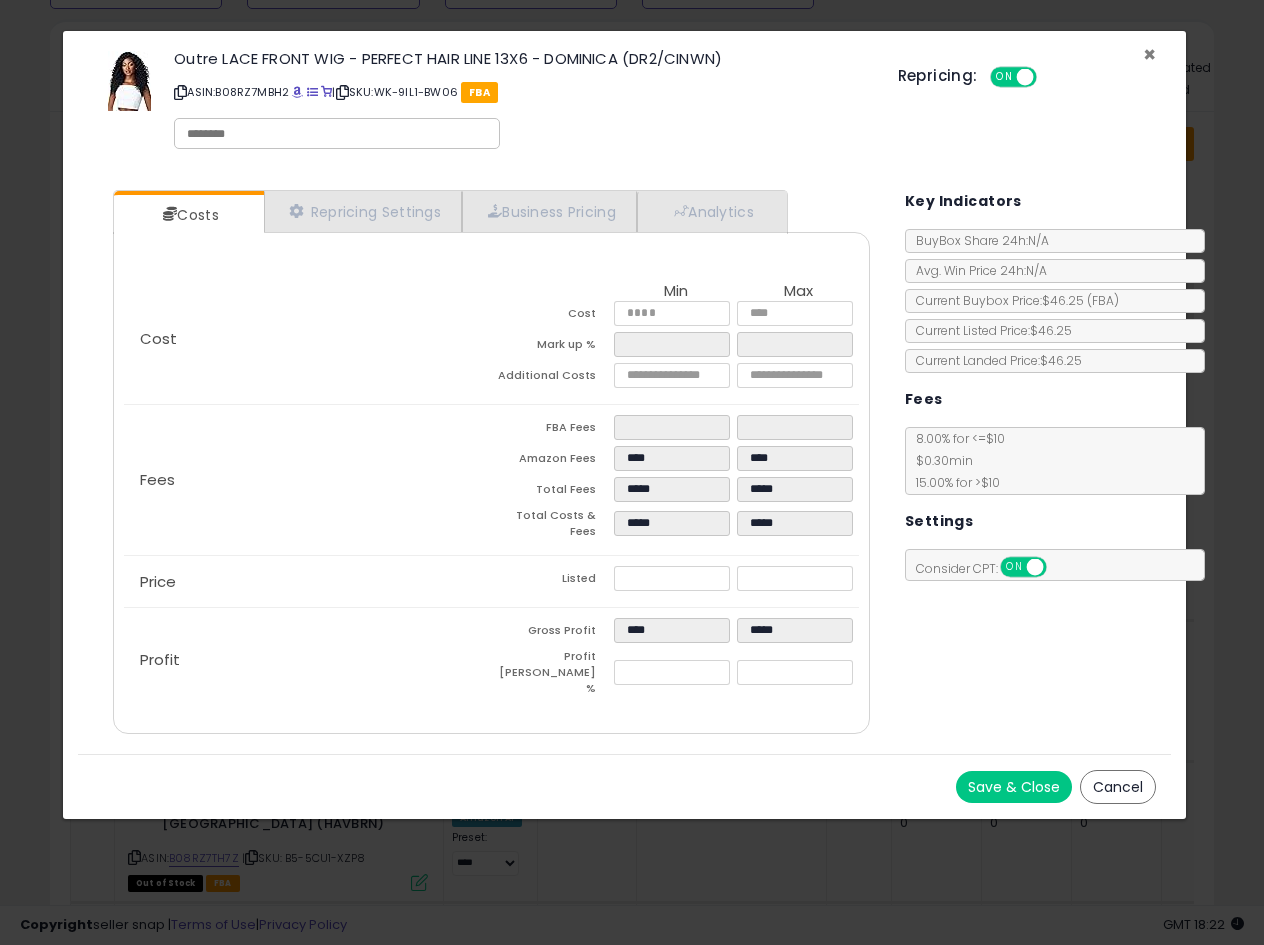 click on "×" at bounding box center [1149, 54] 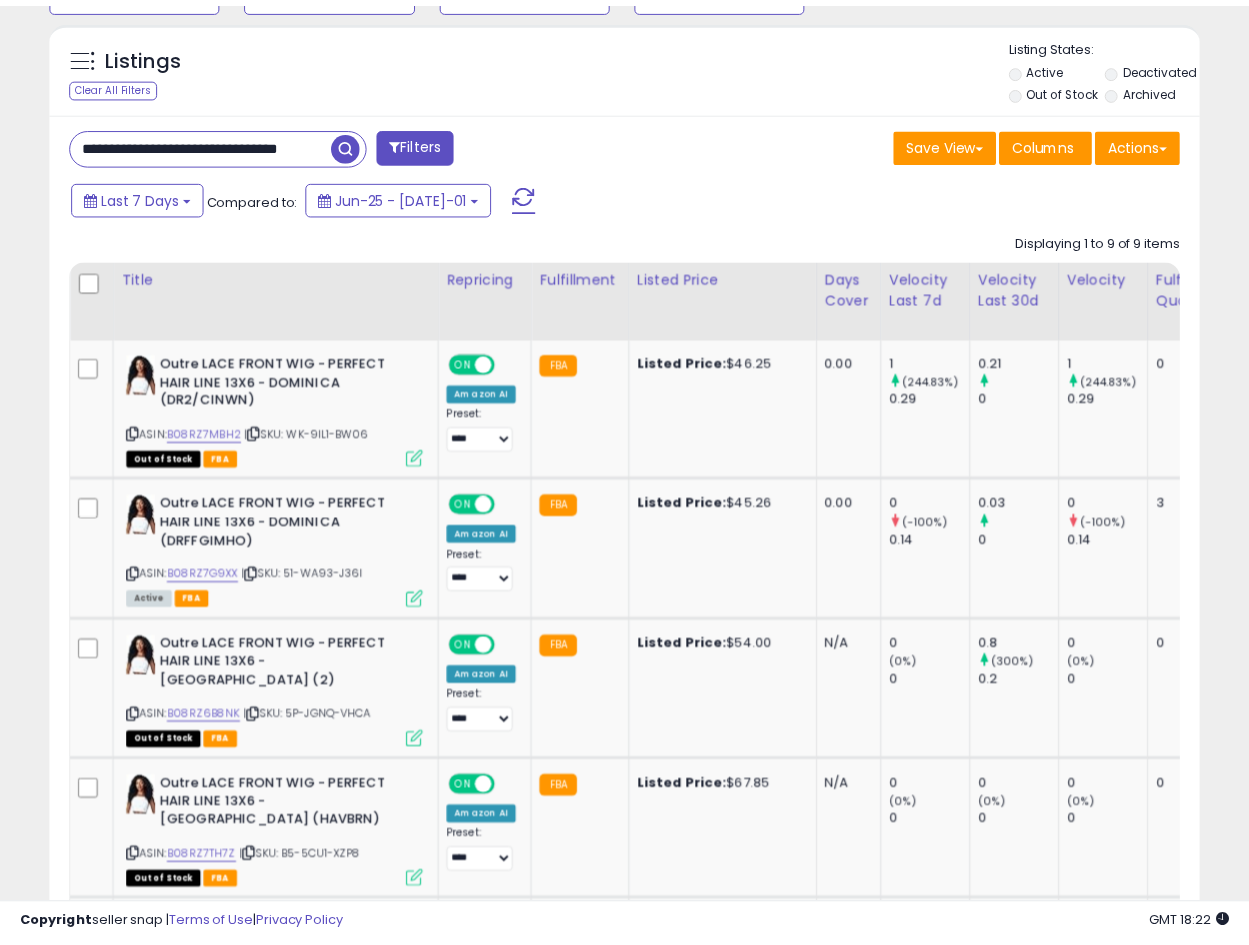 scroll, scrollTop: 410, scrollLeft: 665, axis: both 